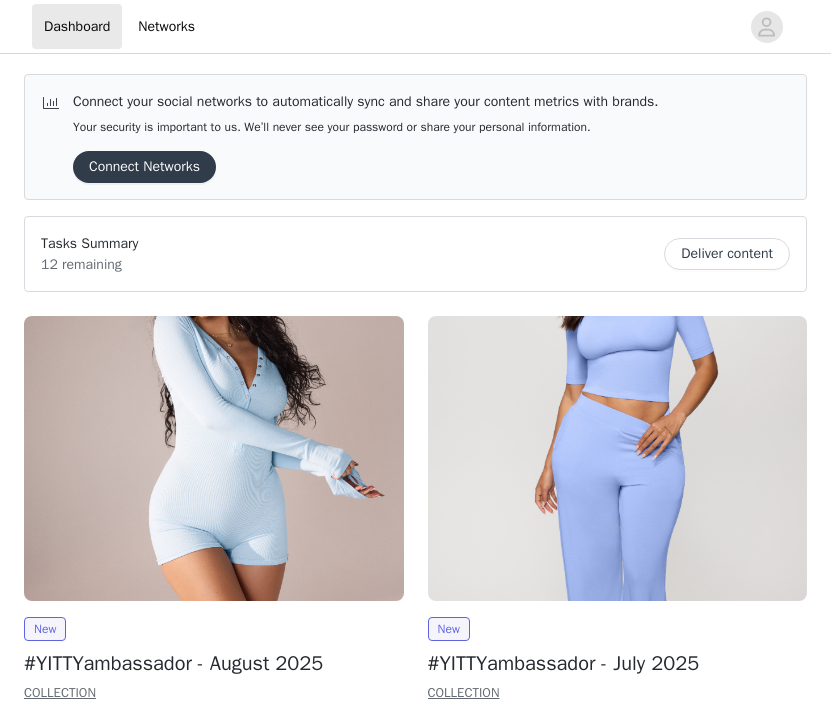 scroll, scrollTop: 0, scrollLeft: 0, axis: both 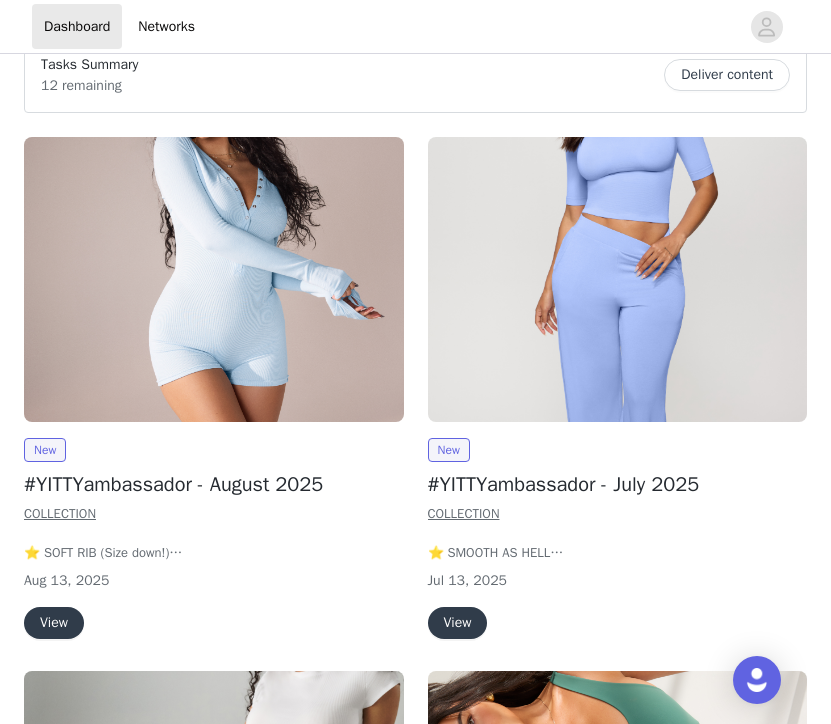 click on "View" at bounding box center (54, 623) 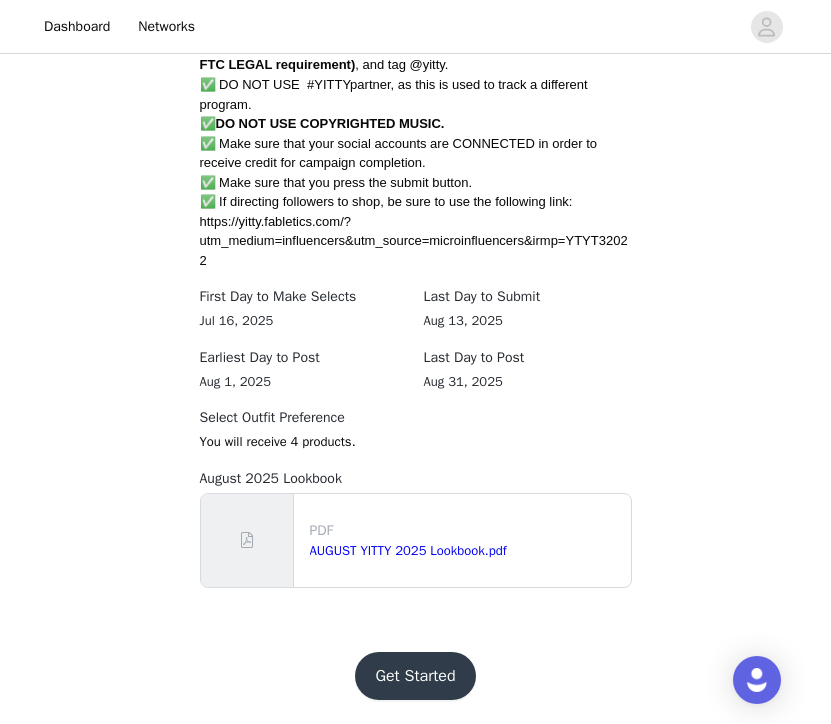 scroll, scrollTop: 1287, scrollLeft: 0, axis: vertical 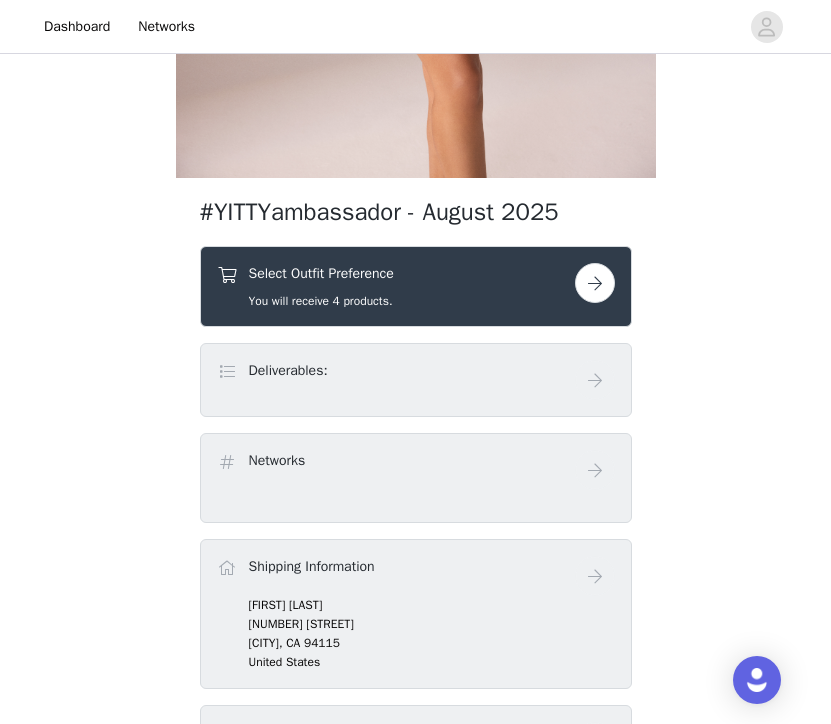 click at bounding box center (595, 283) 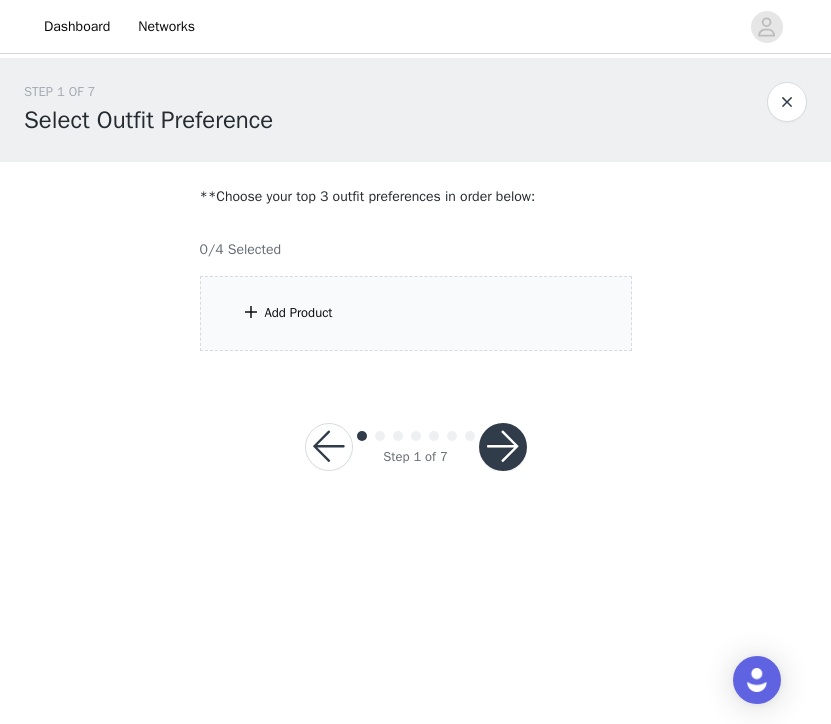 click on "Add Product" at bounding box center (416, 313) 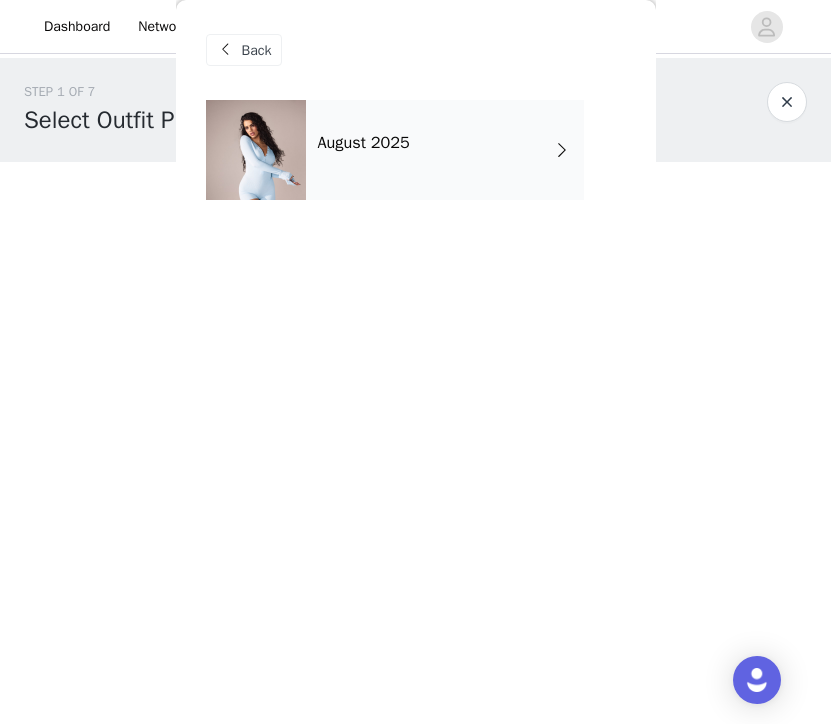 click on "August 2025" at bounding box center [445, 150] 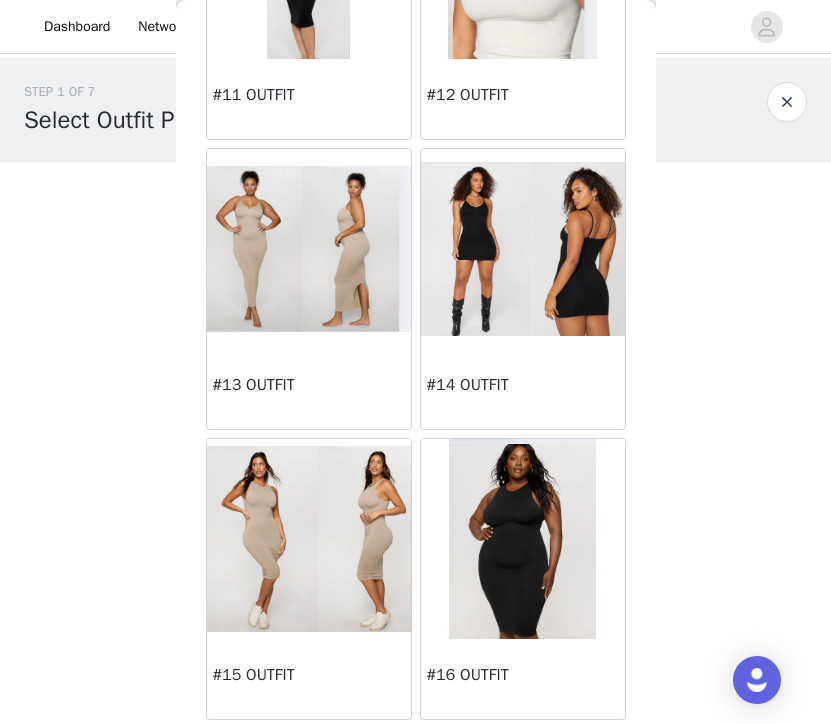 scroll, scrollTop: 1692, scrollLeft: 0, axis: vertical 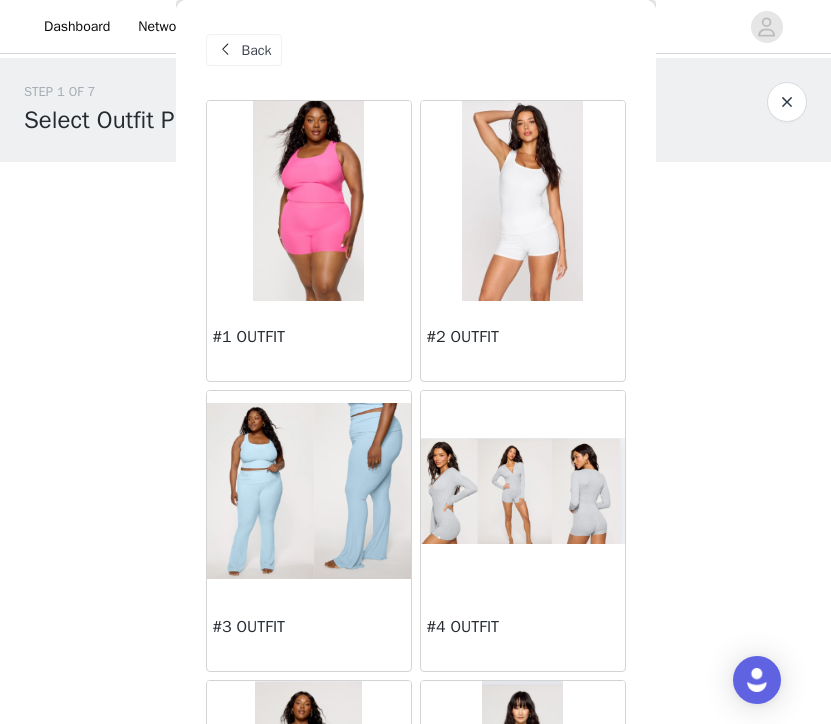 click at bounding box center (308, 201) 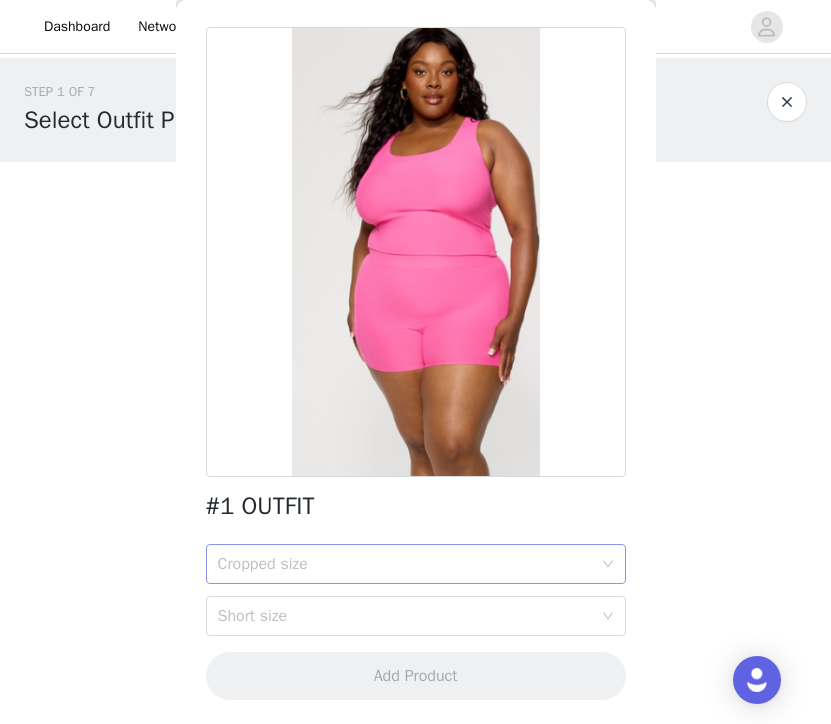 scroll, scrollTop: 73, scrollLeft: 0, axis: vertical 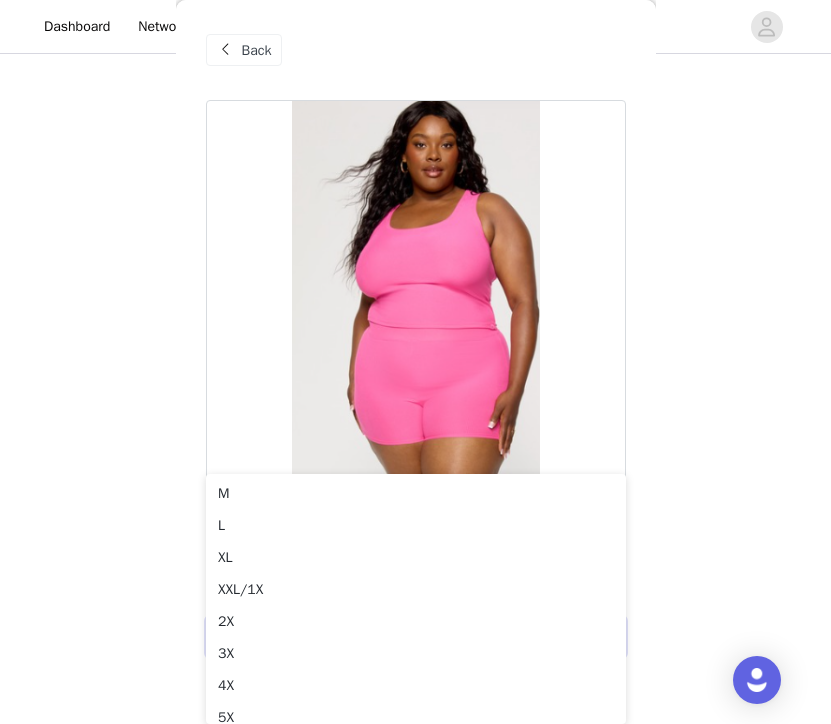 click on "Back" at bounding box center (257, 50) 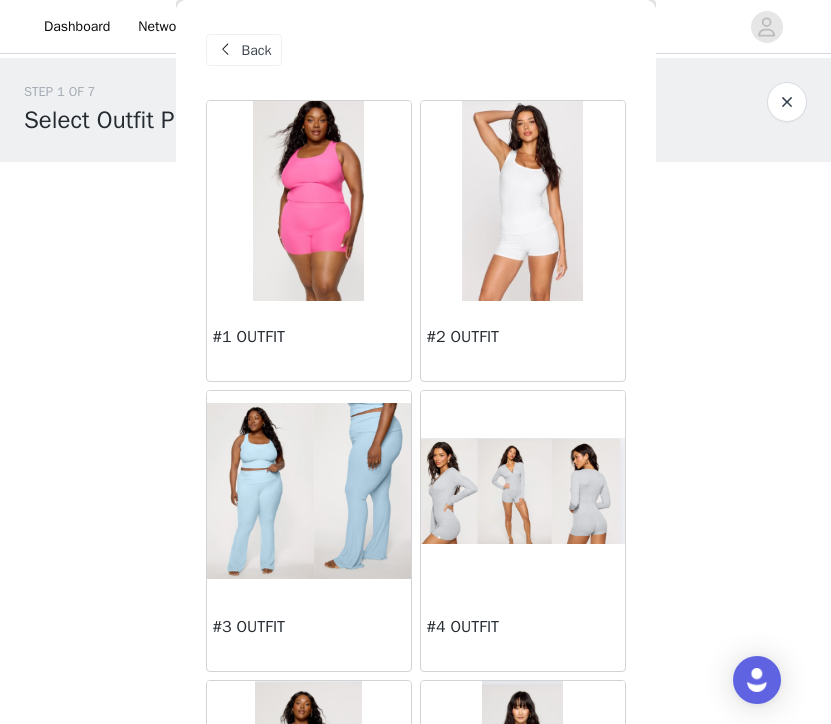 click at bounding box center (522, 201) 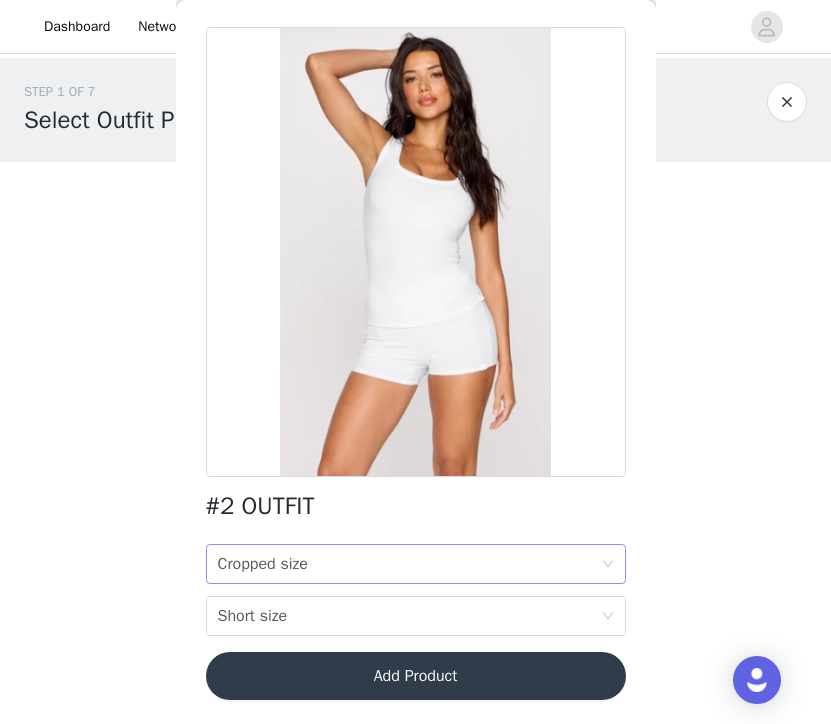 scroll, scrollTop: 73, scrollLeft: 0, axis: vertical 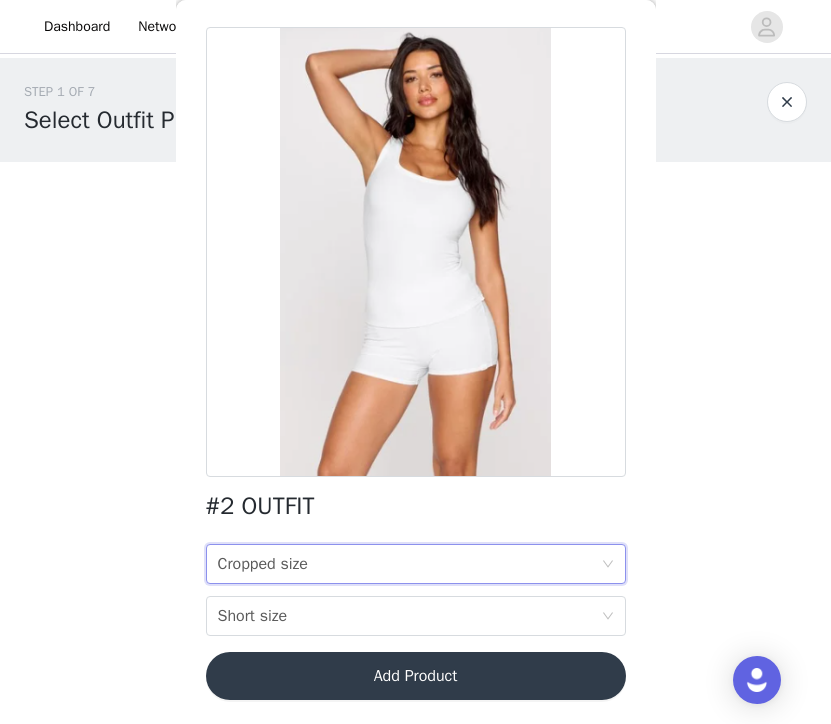 click on "Cropped size Cropped size" at bounding box center (409, 564) 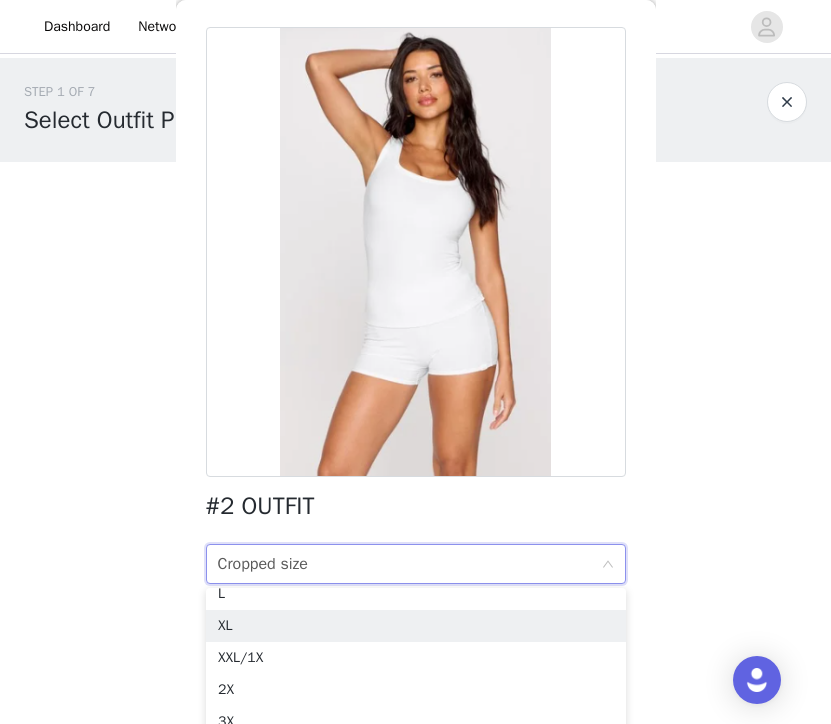 scroll, scrollTop: 4, scrollLeft: 0, axis: vertical 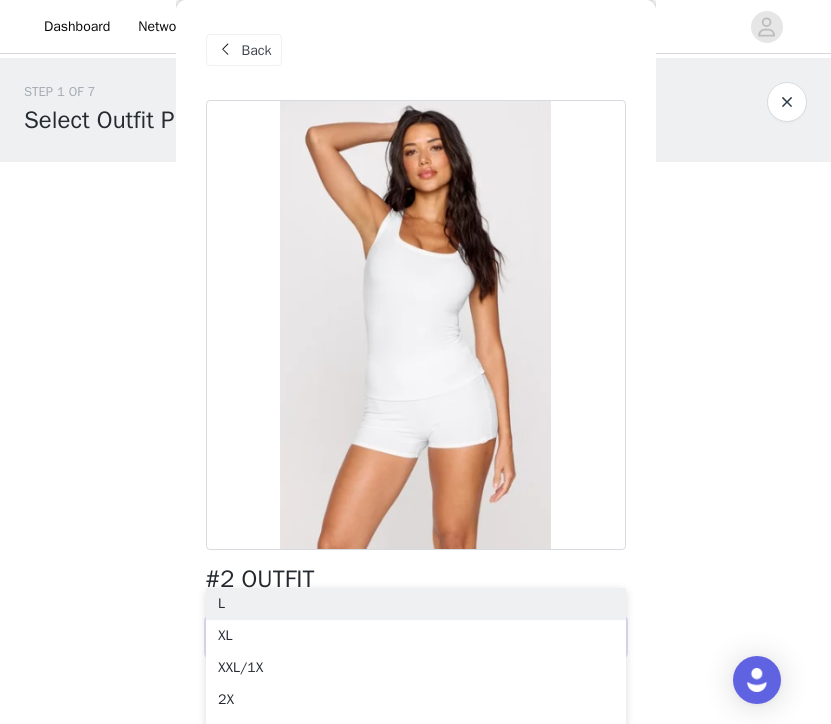 click on "Back" at bounding box center [257, 50] 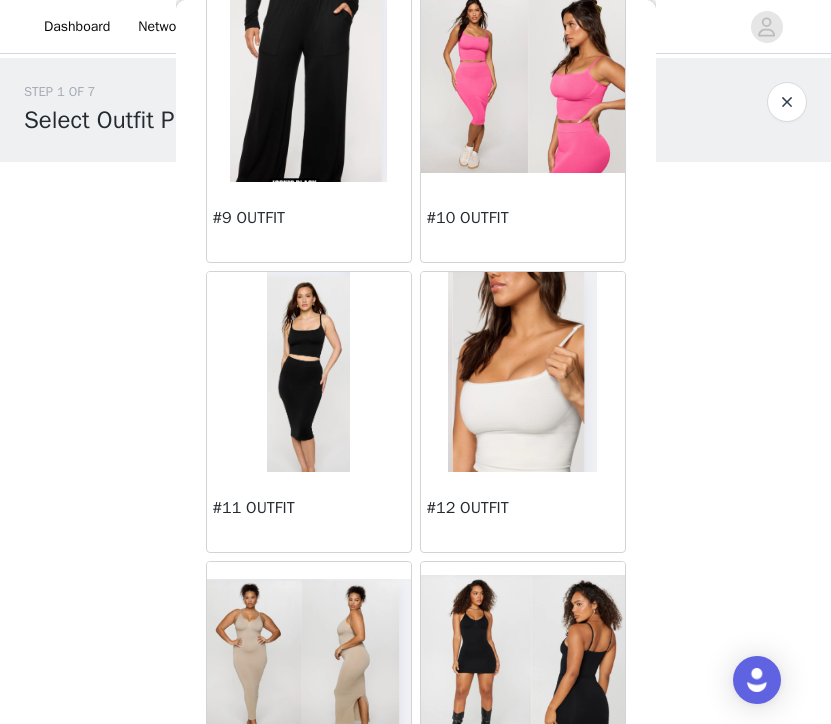 scroll, scrollTop: 1289, scrollLeft: 0, axis: vertical 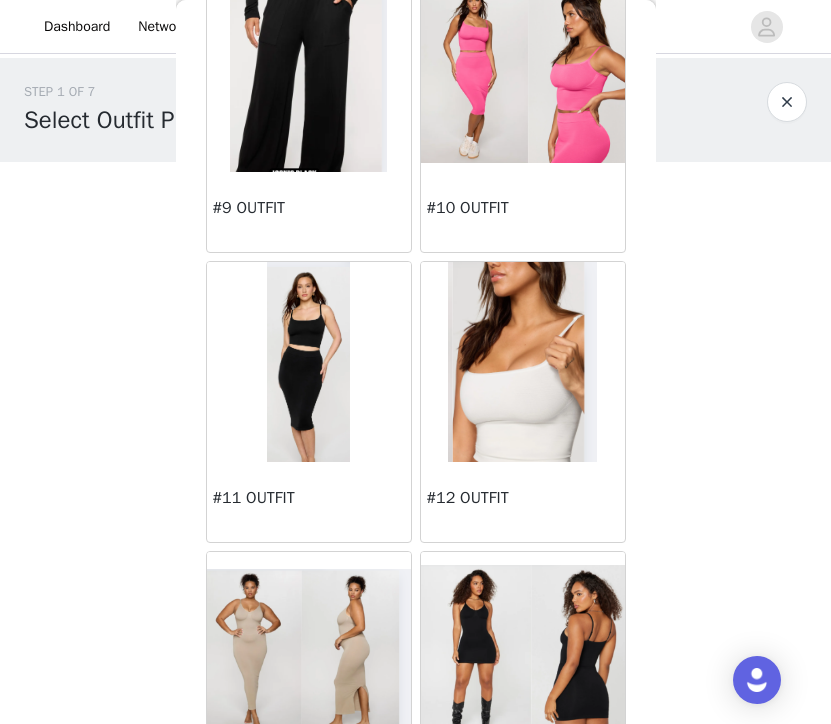click at bounding box center (523, 362) 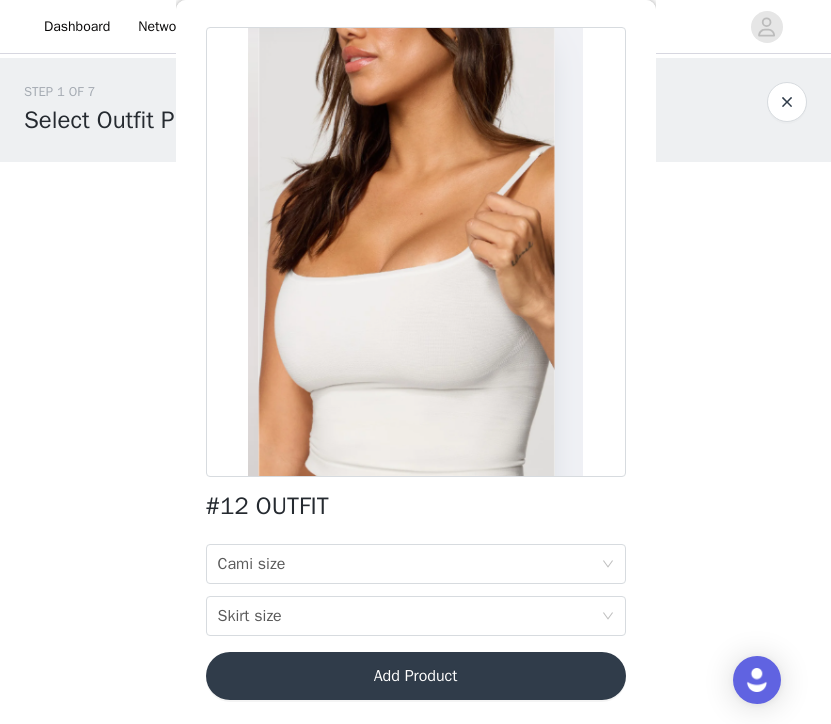 scroll, scrollTop: 77, scrollLeft: 0, axis: vertical 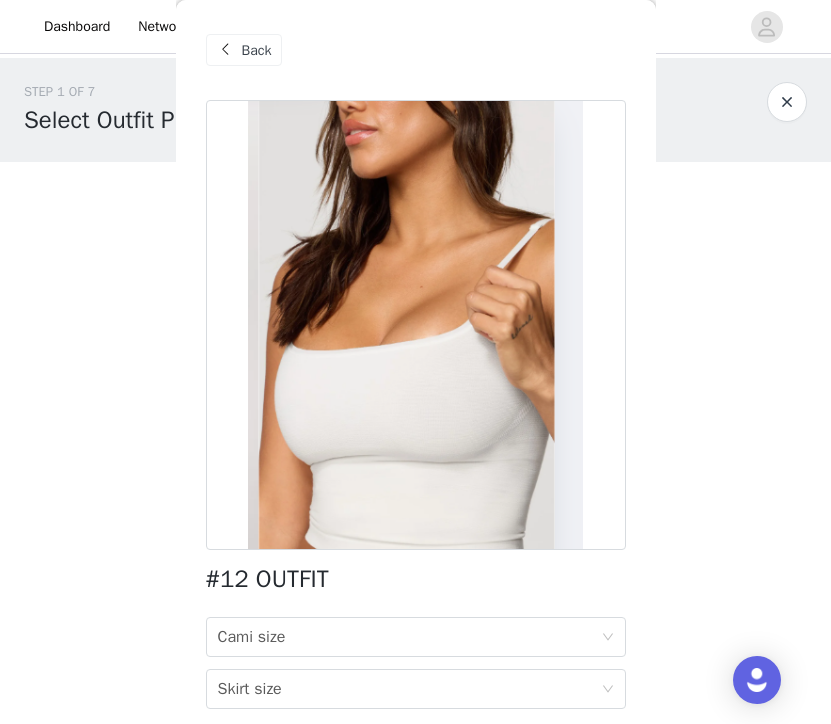 click on "Back" at bounding box center [244, 50] 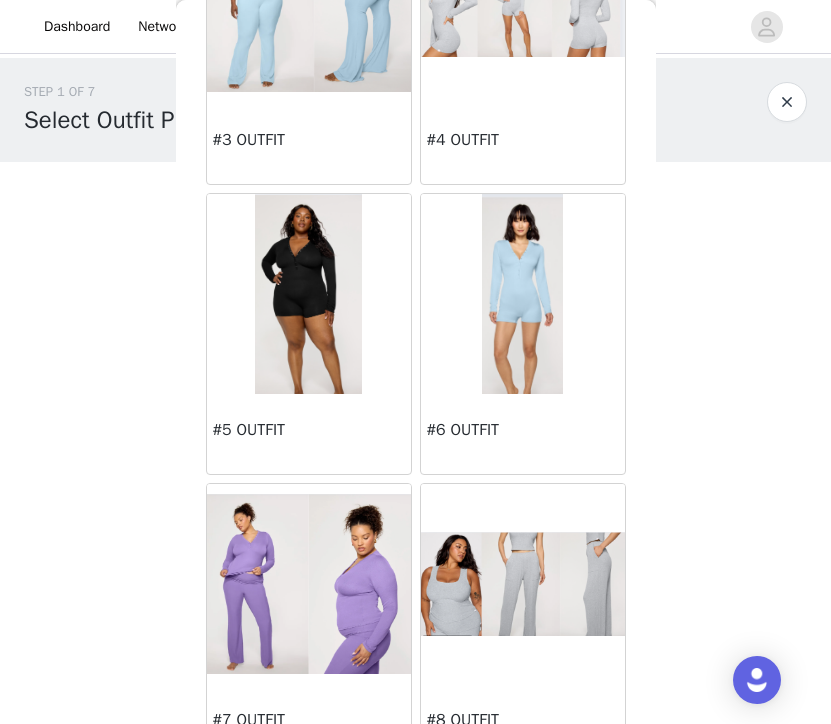 click at bounding box center [523, 584] 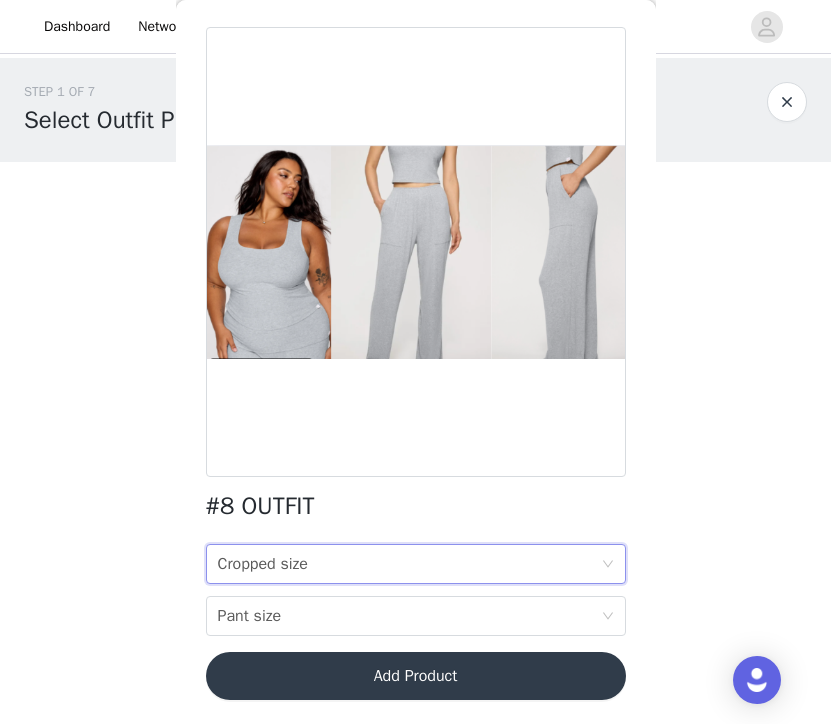 click on "Cropped size Cropped size" at bounding box center [409, 564] 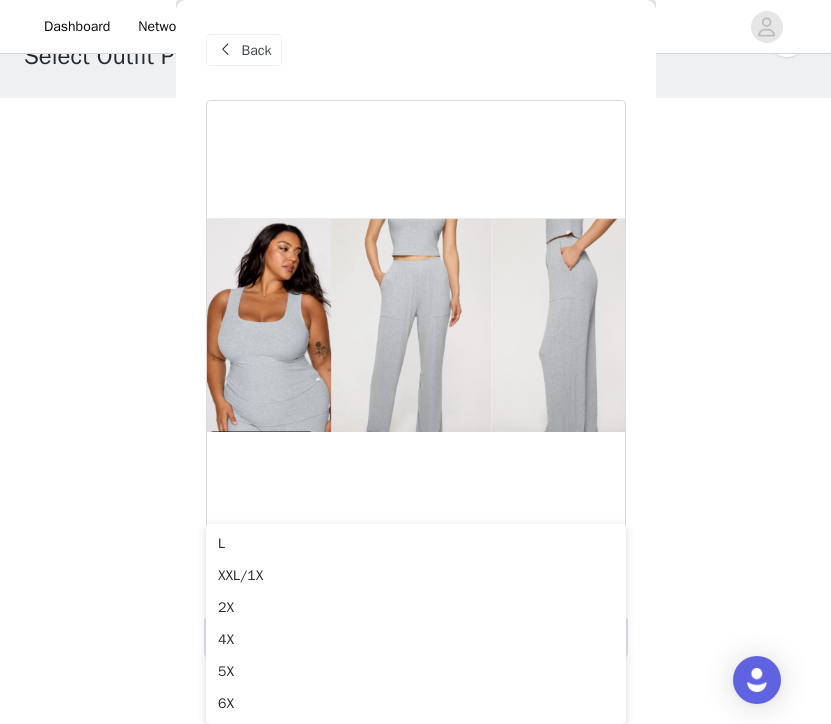 click on "Back" at bounding box center [257, 50] 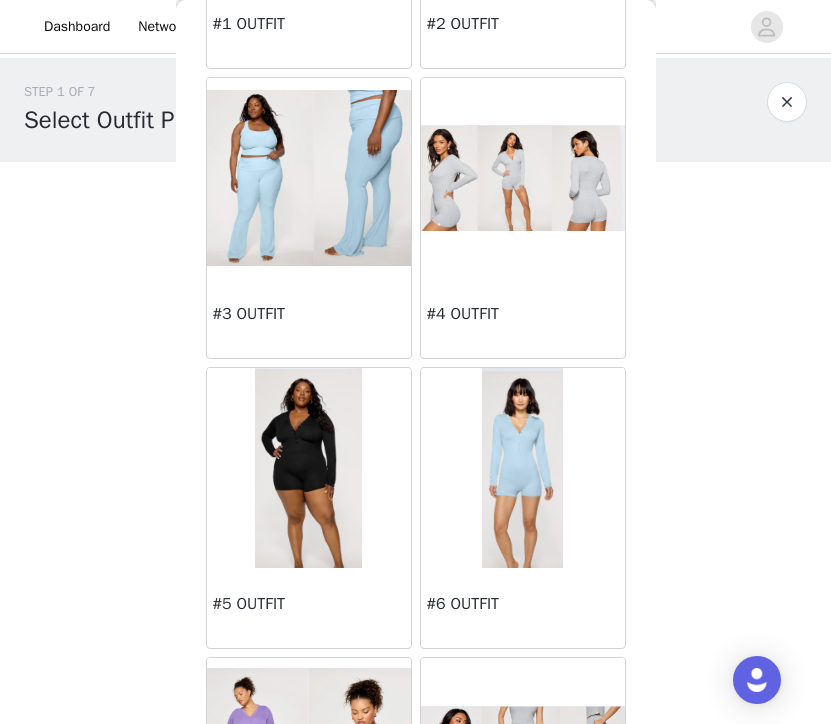 click at bounding box center (523, 178) 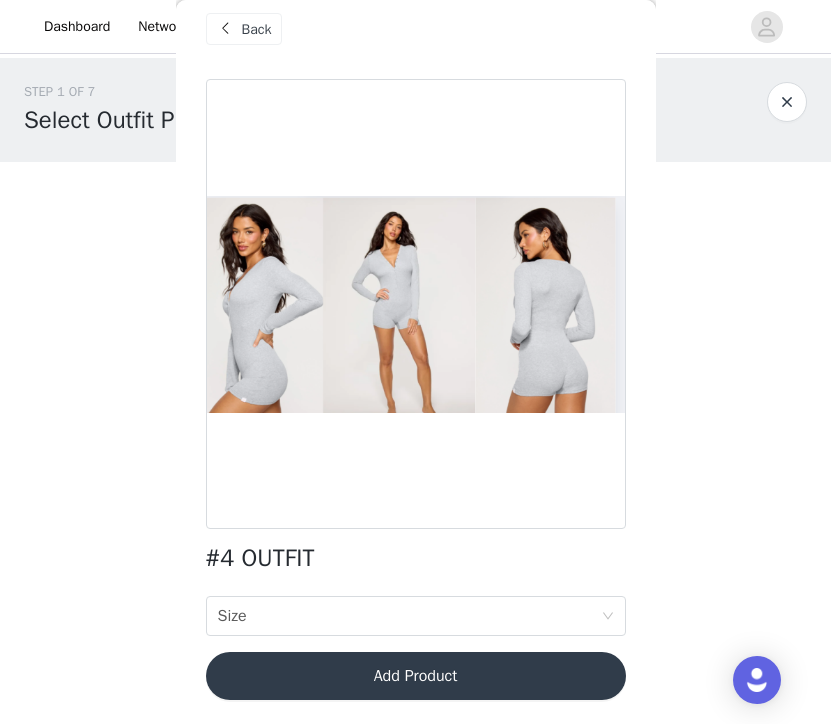 click on "#4 OUTFIT               Size Size     Add Product" at bounding box center [416, 401] 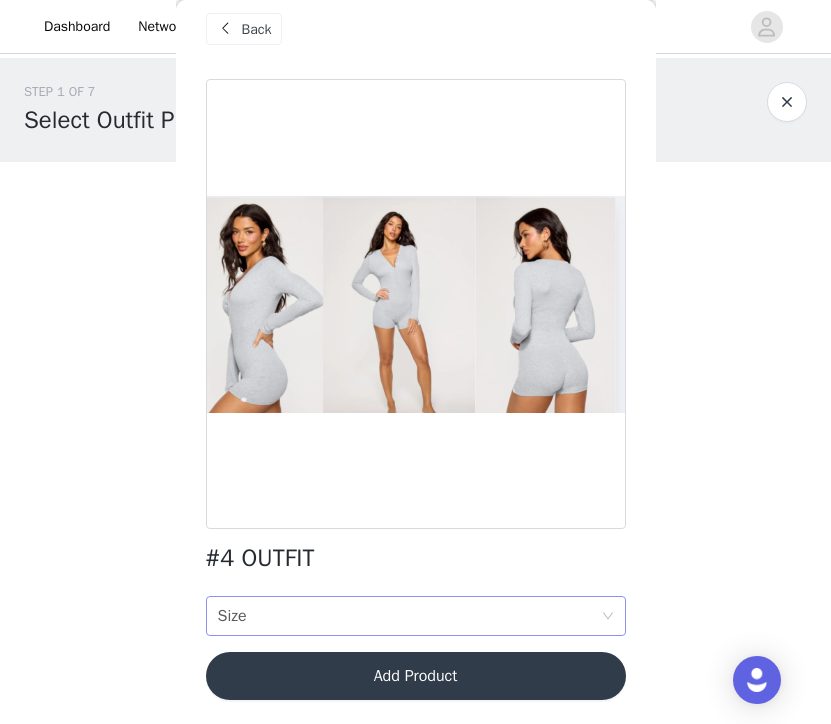 click on "Size Size" at bounding box center (409, 616) 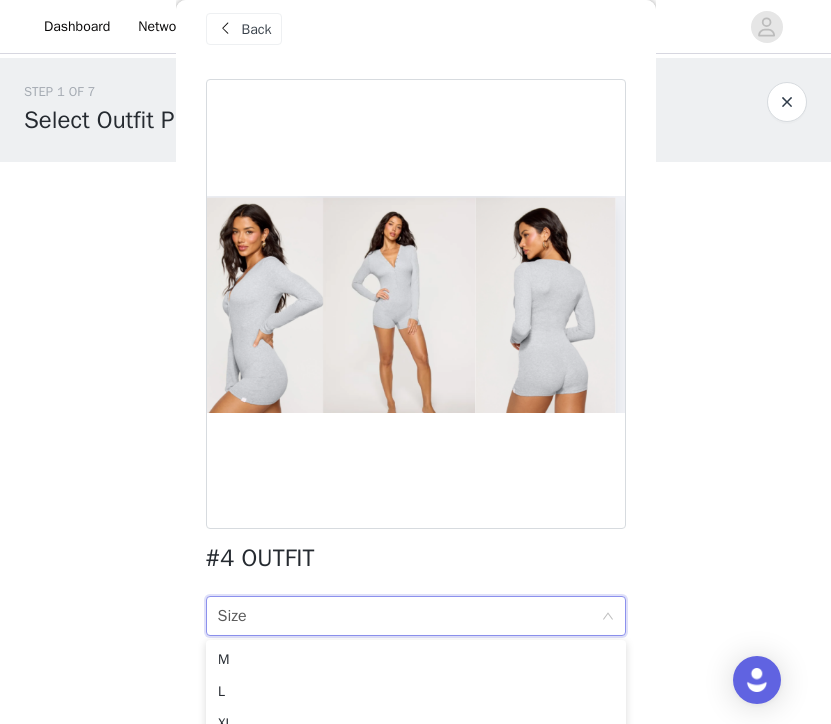 click on "Back" at bounding box center (257, 29) 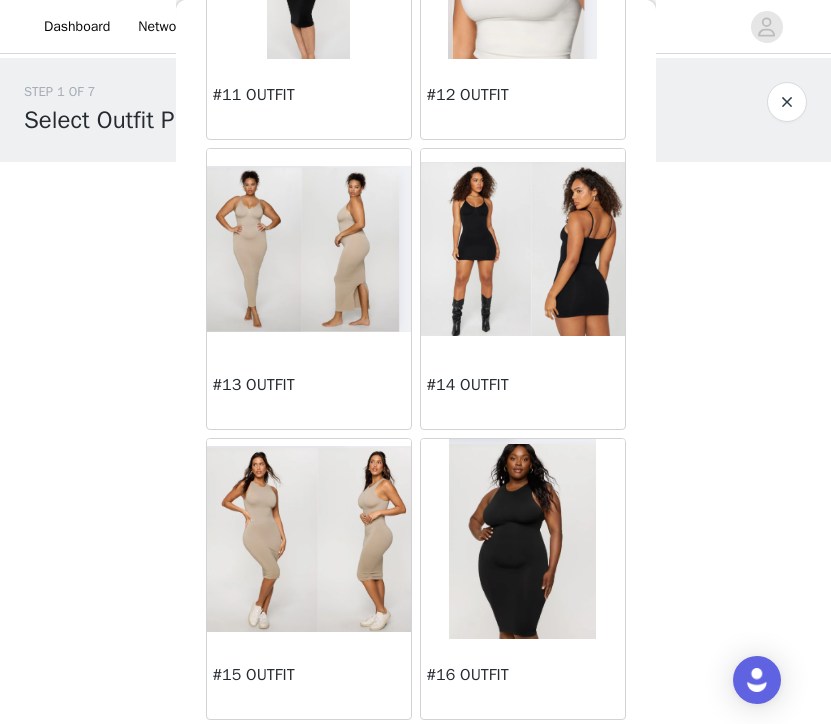click at bounding box center [523, 249] 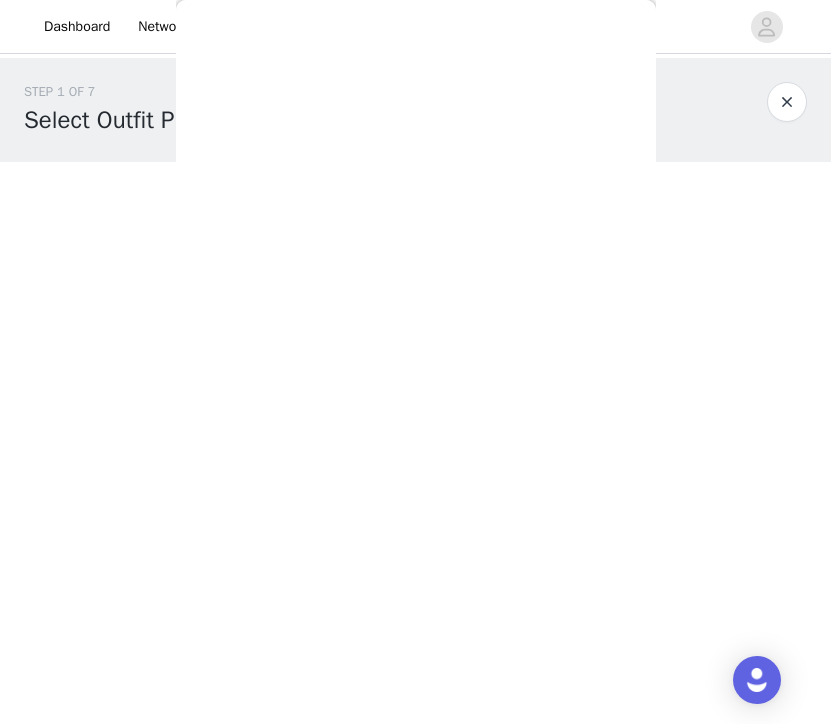 scroll, scrollTop: 0, scrollLeft: 0, axis: both 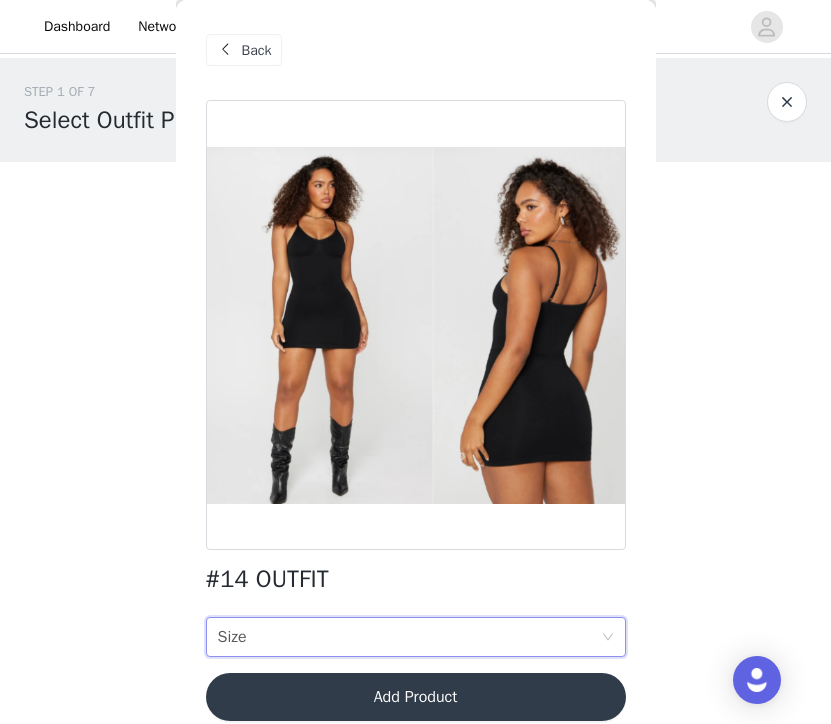 click on "Size Size" at bounding box center (409, 637) 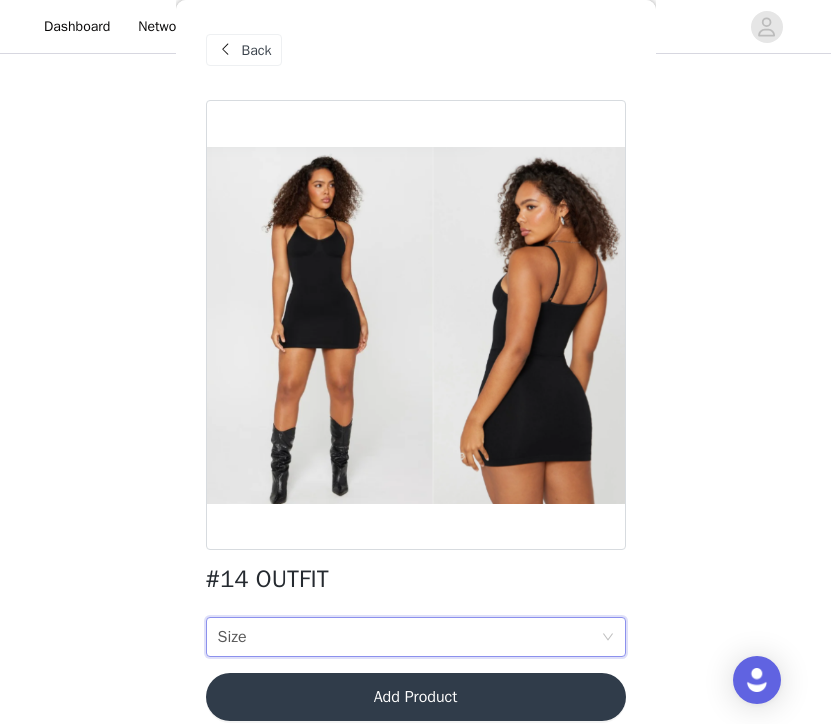click on "Back" at bounding box center (257, 50) 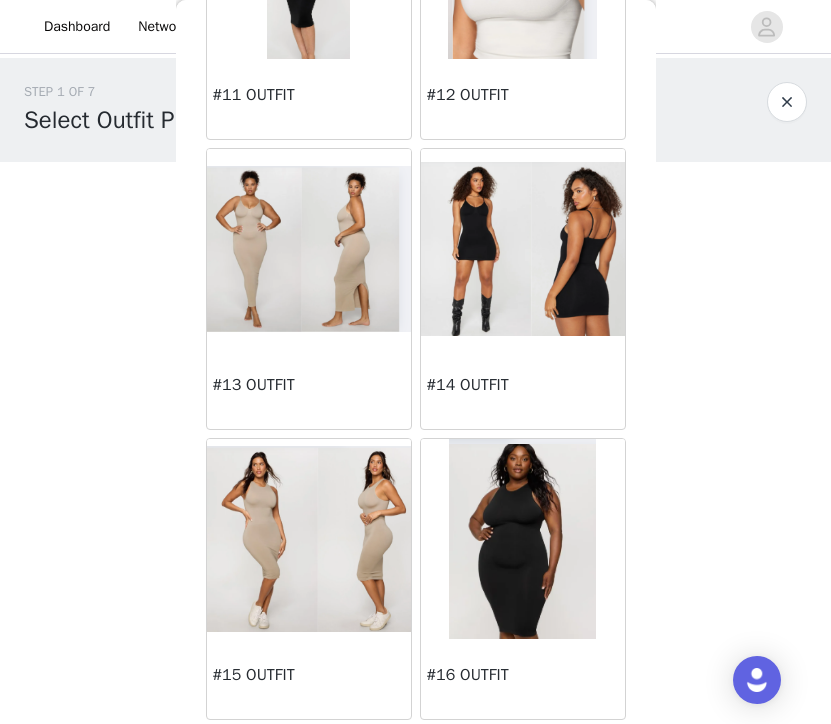 click at bounding box center (309, 539) 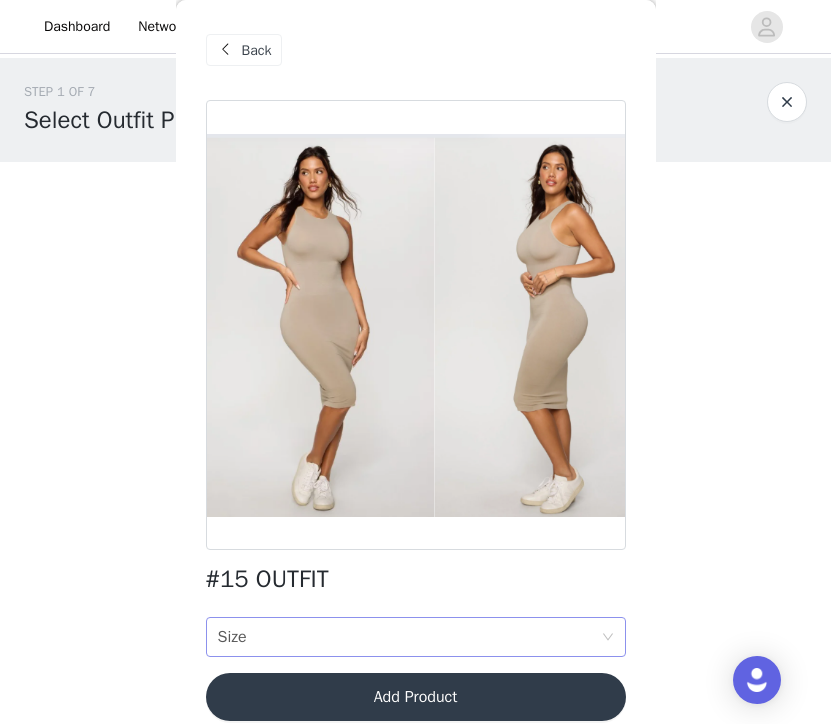 click on "Size Size" at bounding box center (409, 637) 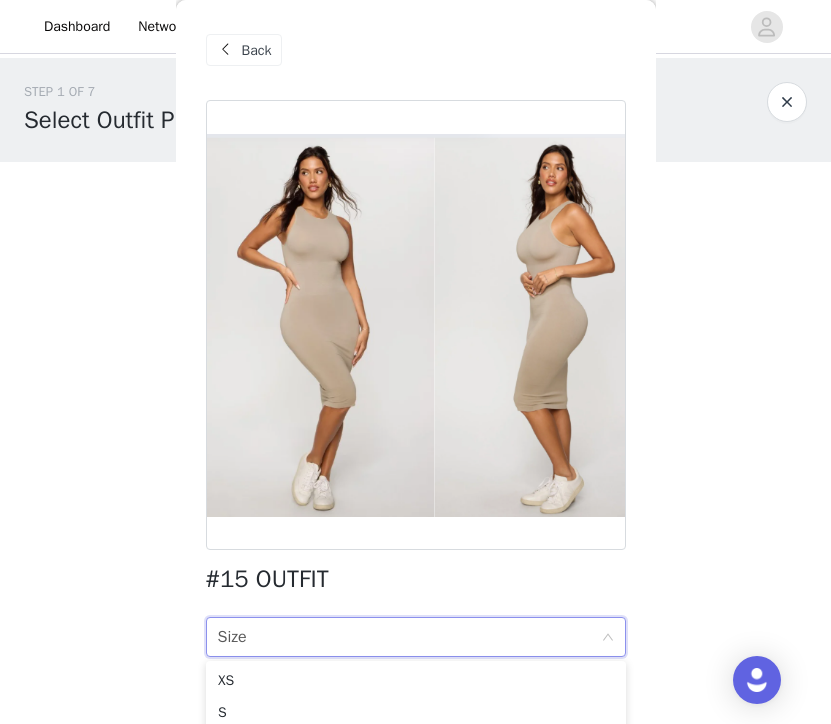click on "Back" at bounding box center (244, 50) 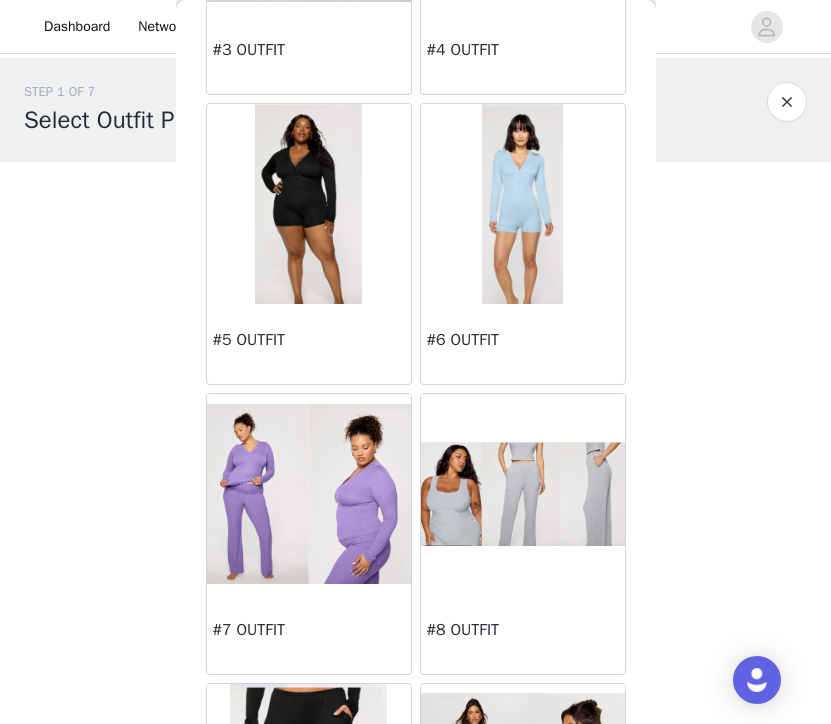 scroll, scrollTop: 580, scrollLeft: 0, axis: vertical 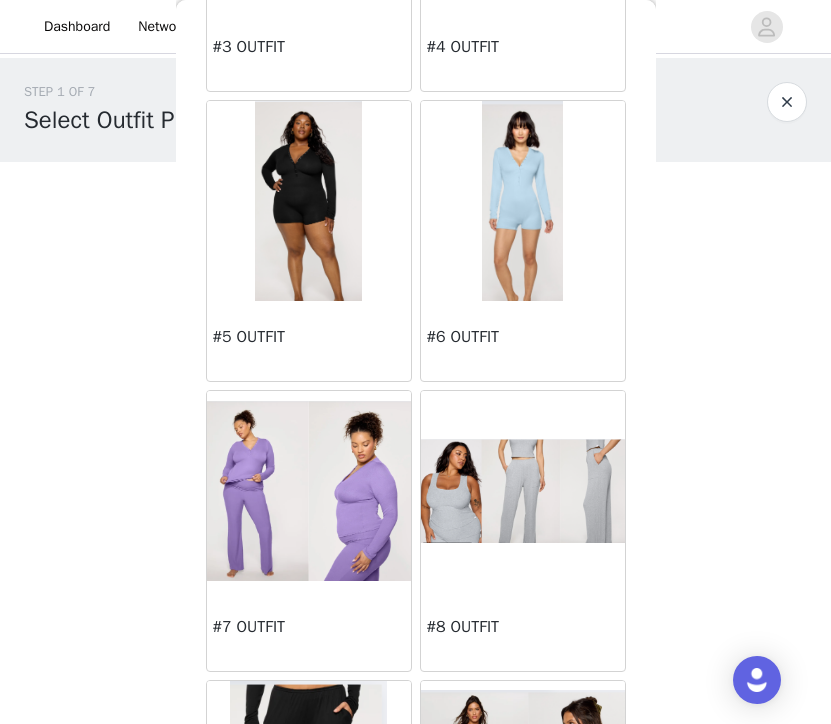 click on "#5 OUTFIT" at bounding box center (309, 337) 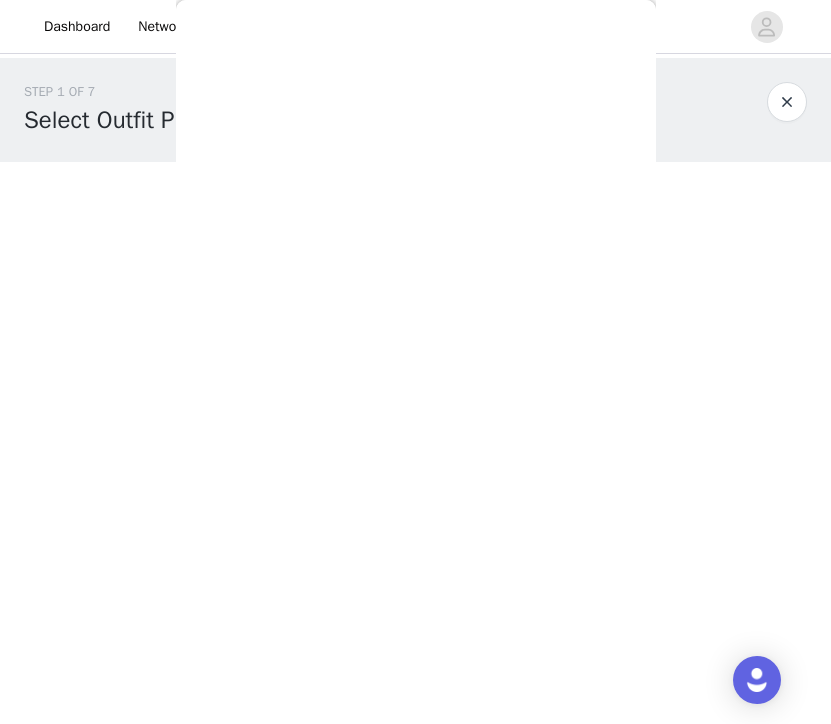 scroll, scrollTop: 0, scrollLeft: 0, axis: both 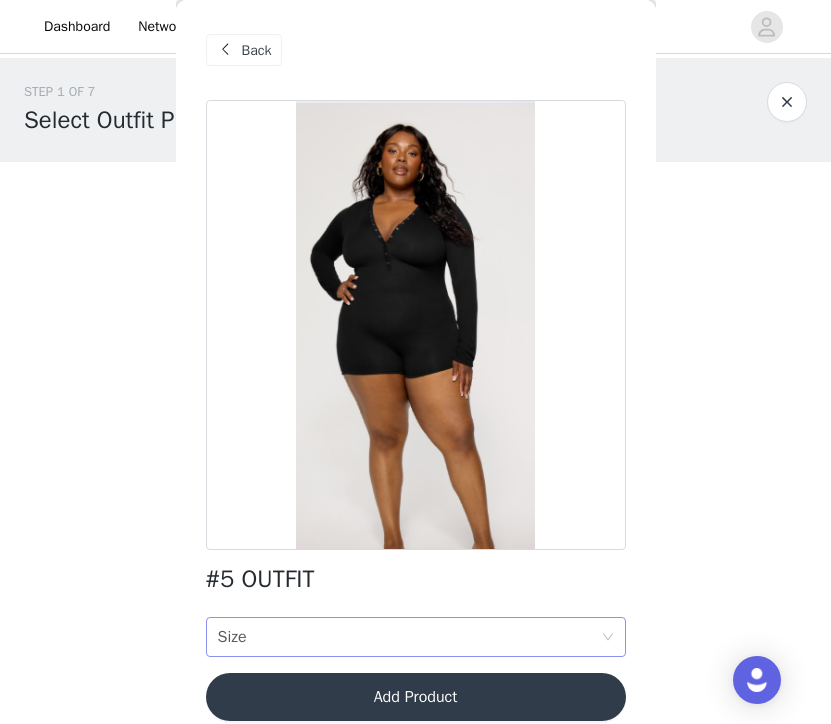 click on "Size Size" at bounding box center [409, 637] 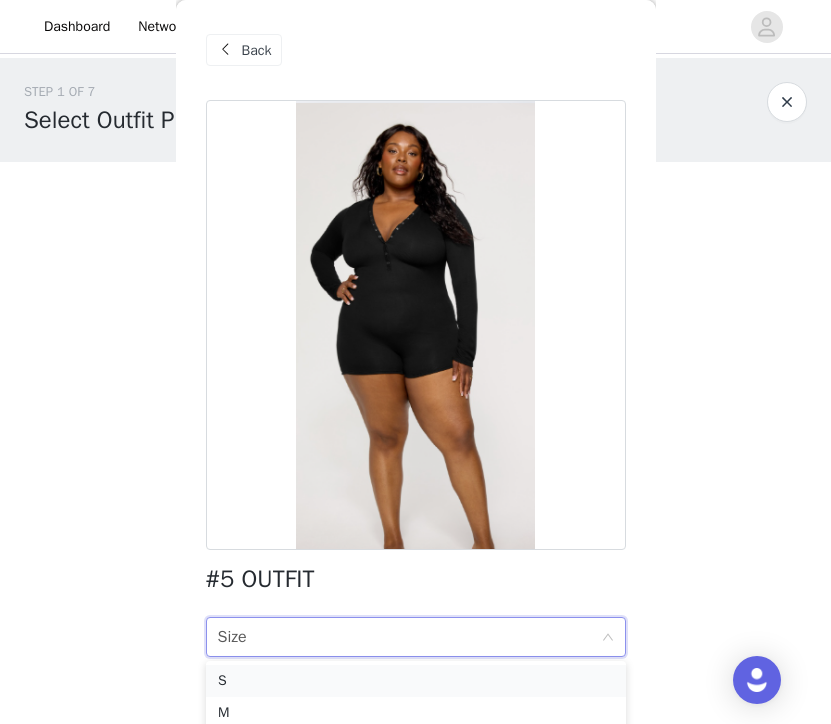 click on "S" at bounding box center [416, 681] 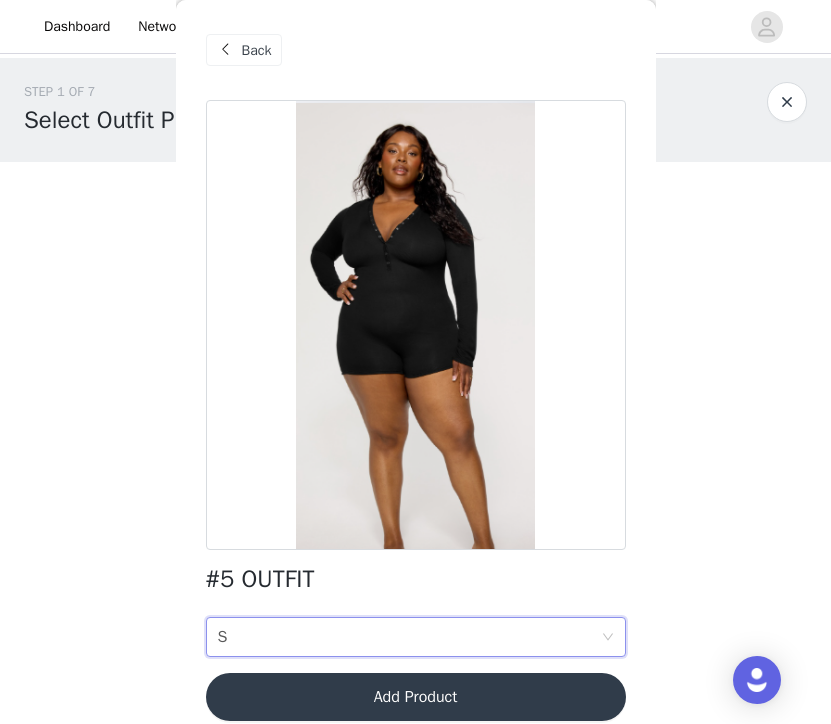 click on "Add Product" at bounding box center (416, 697) 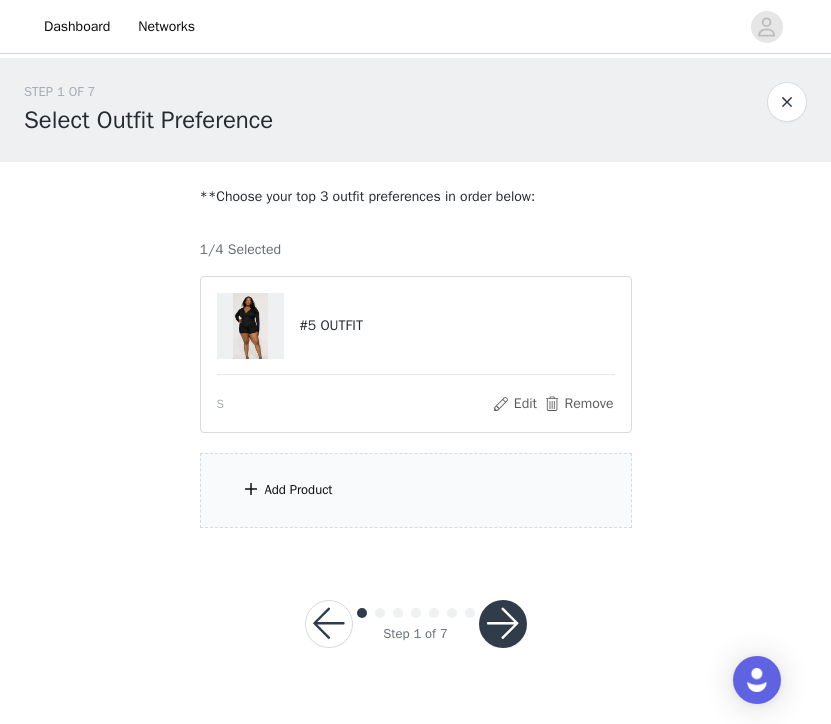 click at bounding box center (503, 624) 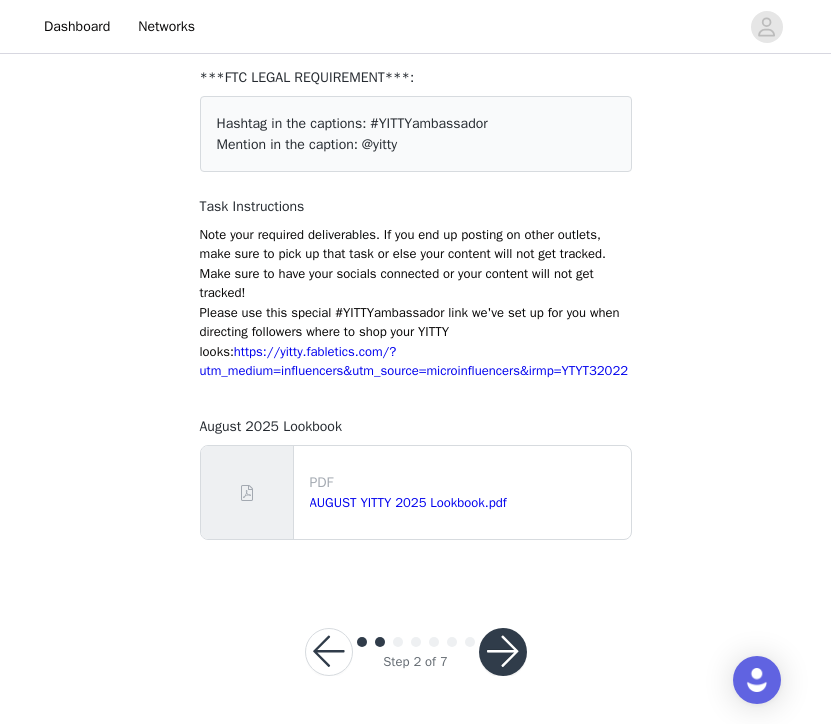 scroll, scrollTop: 133, scrollLeft: 0, axis: vertical 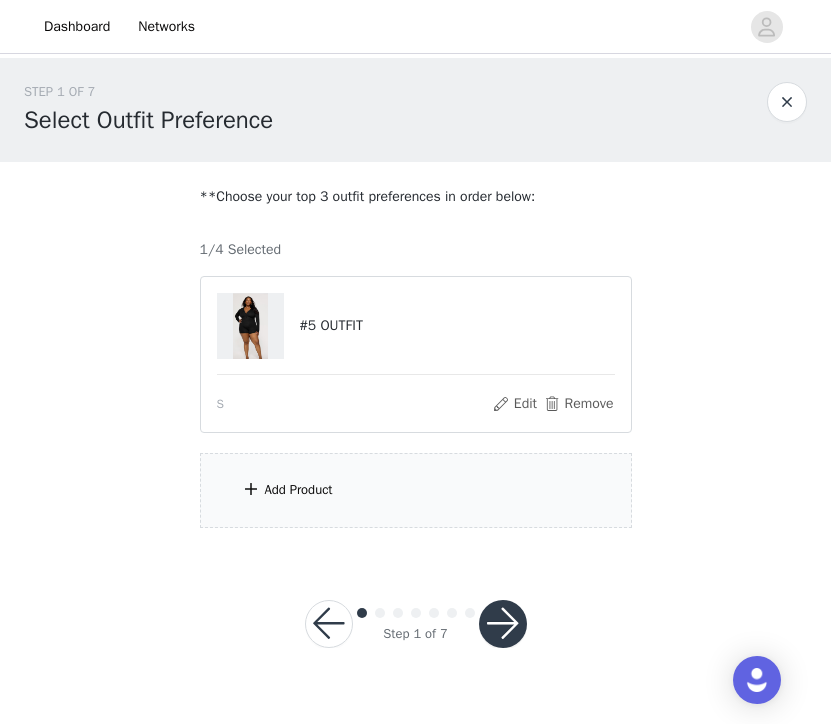 click on "Add Product" at bounding box center [416, 490] 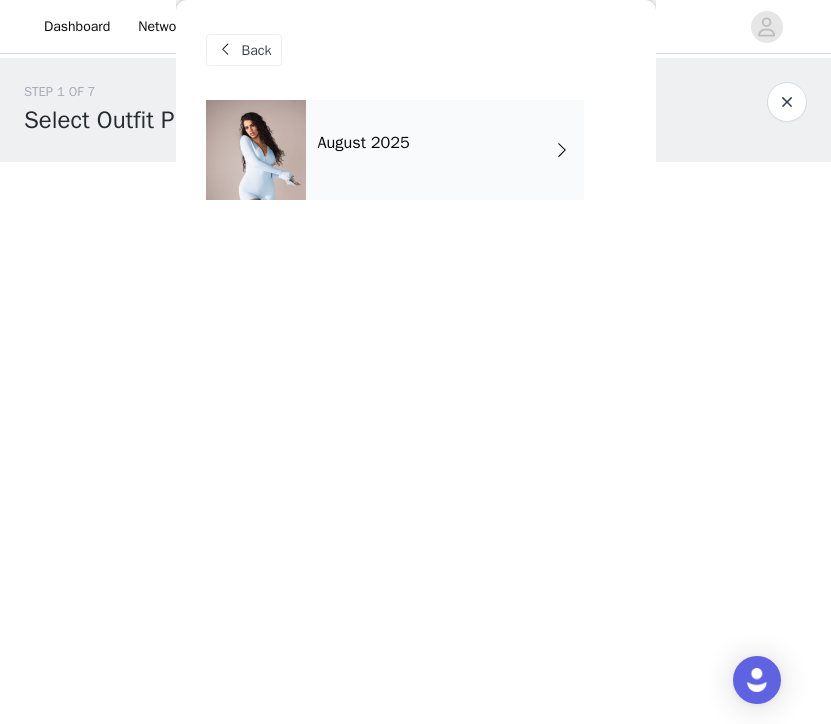click on "August 2025" at bounding box center [445, 150] 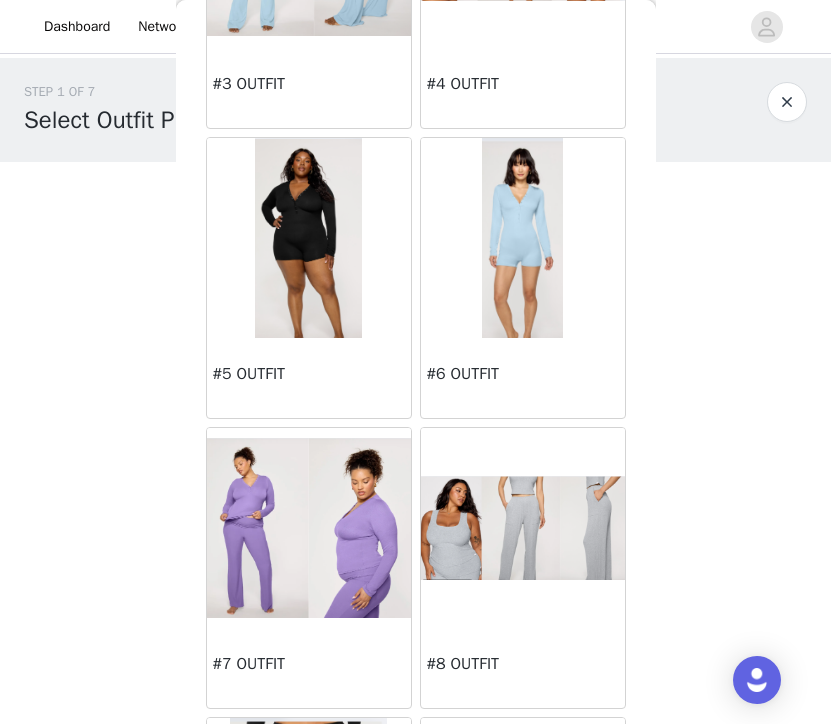 scroll, scrollTop: 574, scrollLeft: 0, axis: vertical 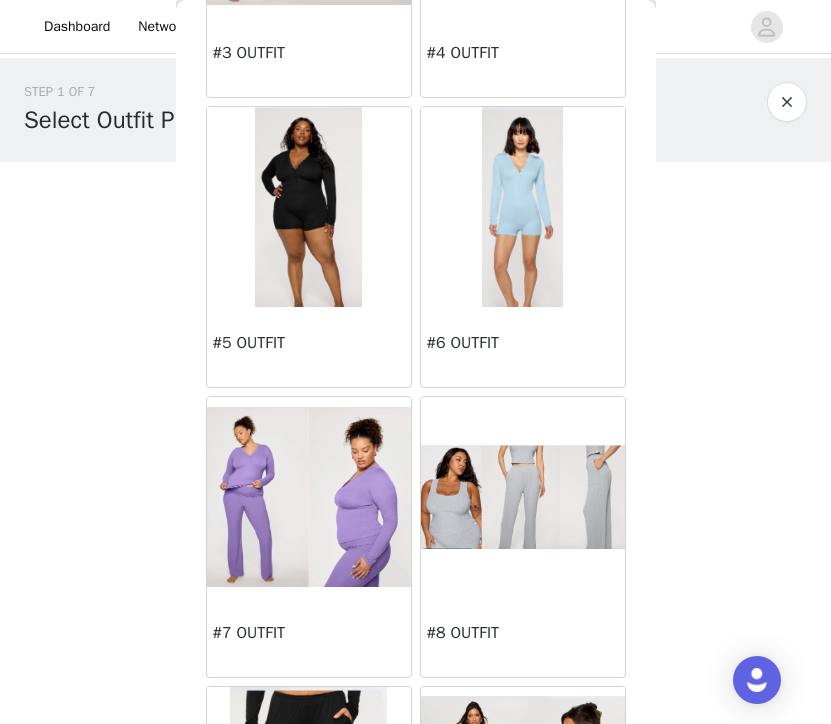 click on "#6 OUTFIT" at bounding box center [523, 347] 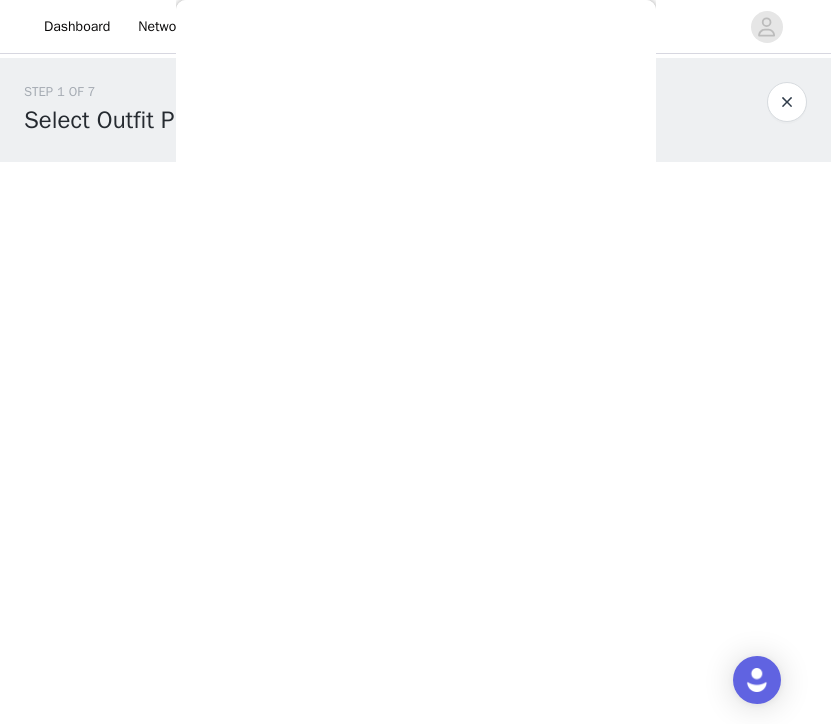 scroll, scrollTop: 0, scrollLeft: 0, axis: both 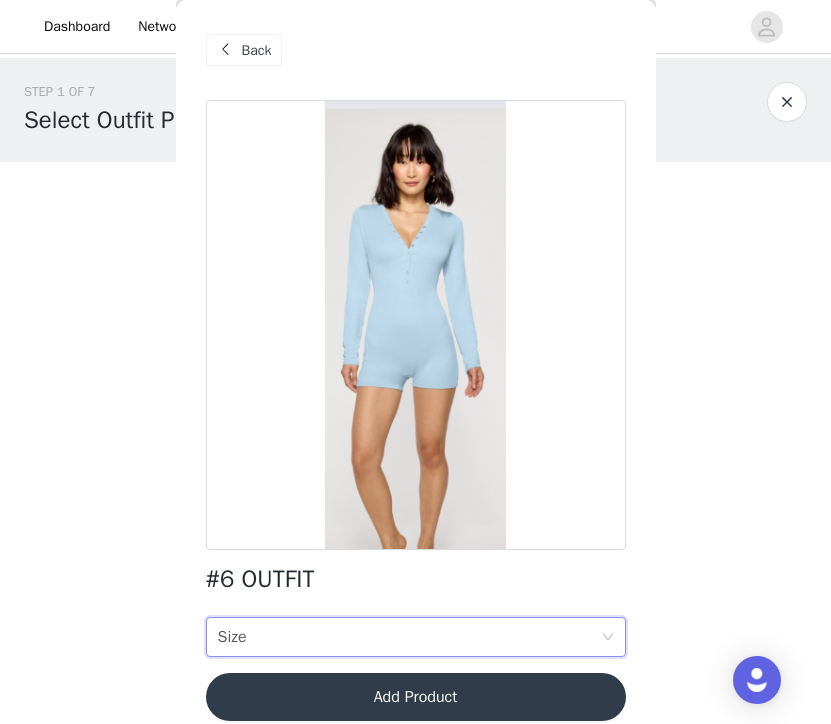 click on "Size Size" at bounding box center (409, 637) 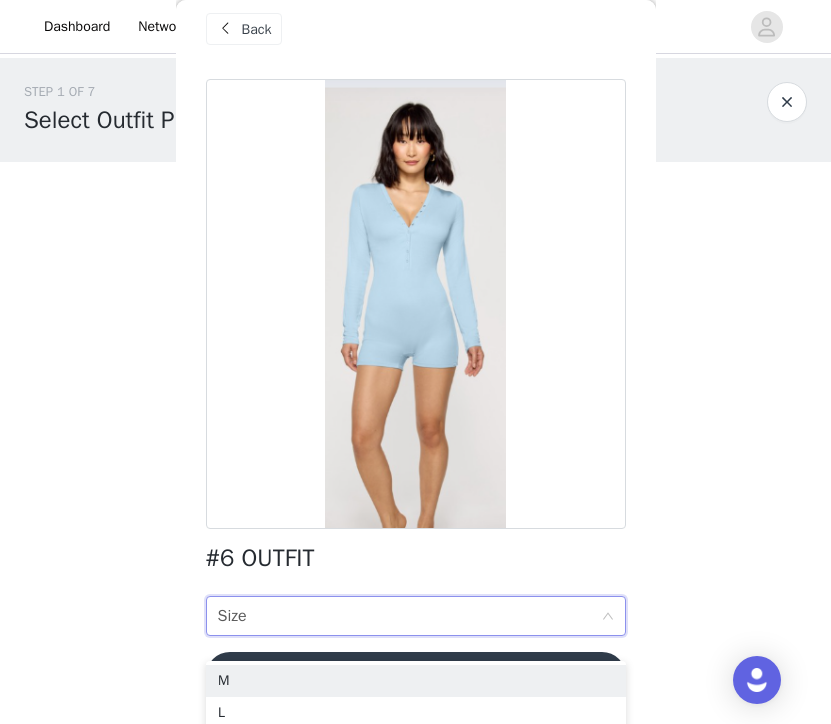 scroll, scrollTop: 21, scrollLeft: 0, axis: vertical 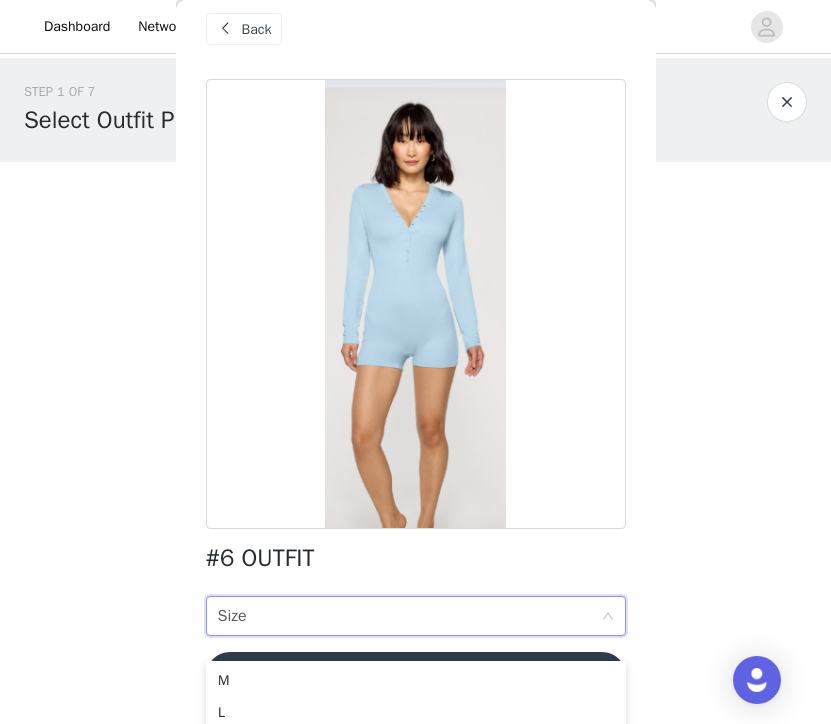 click on "Back" at bounding box center [257, 29] 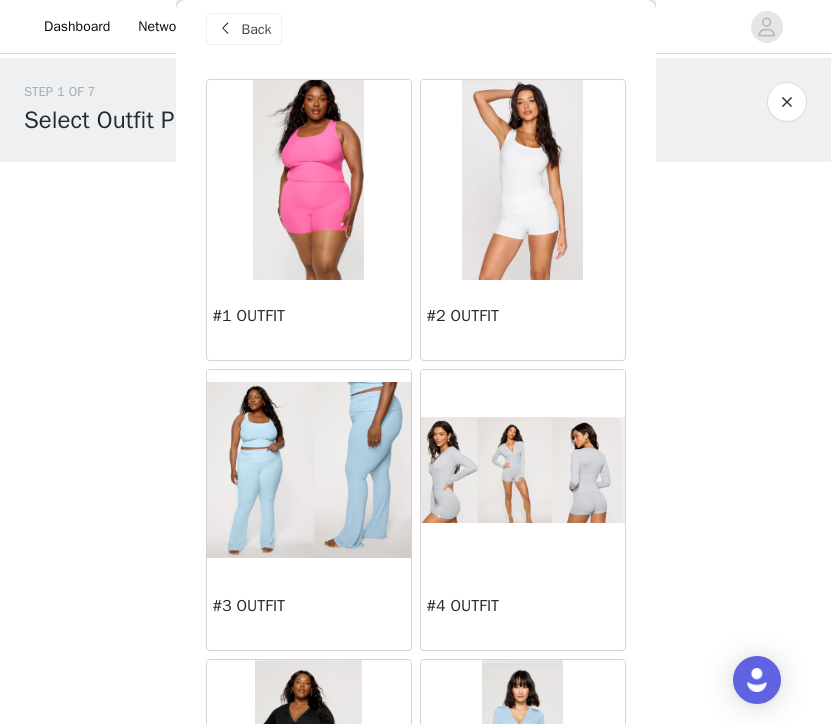 click at bounding box center (309, 469) 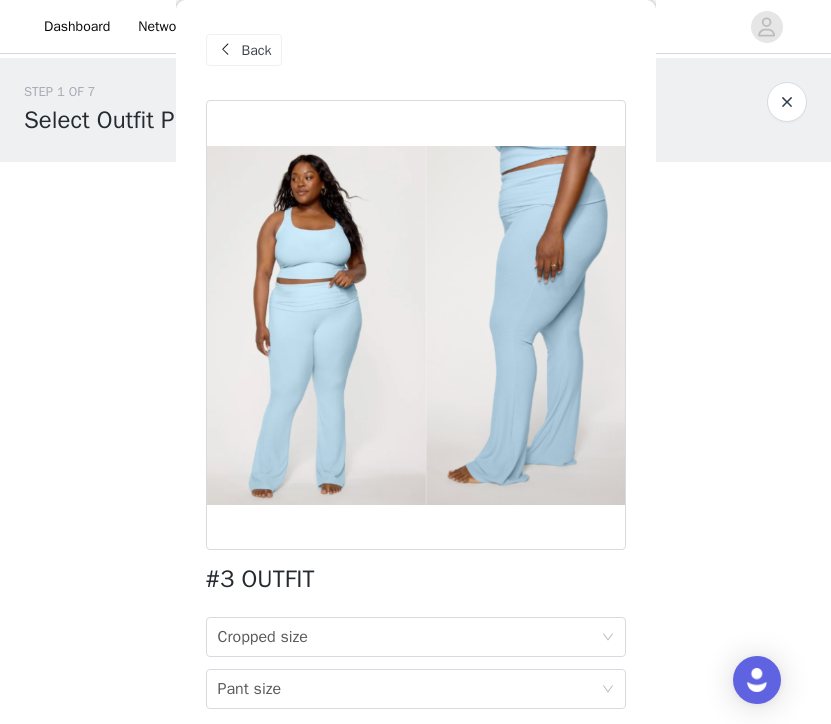 scroll, scrollTop: 5, scrollLeft: 0, axis: vertical 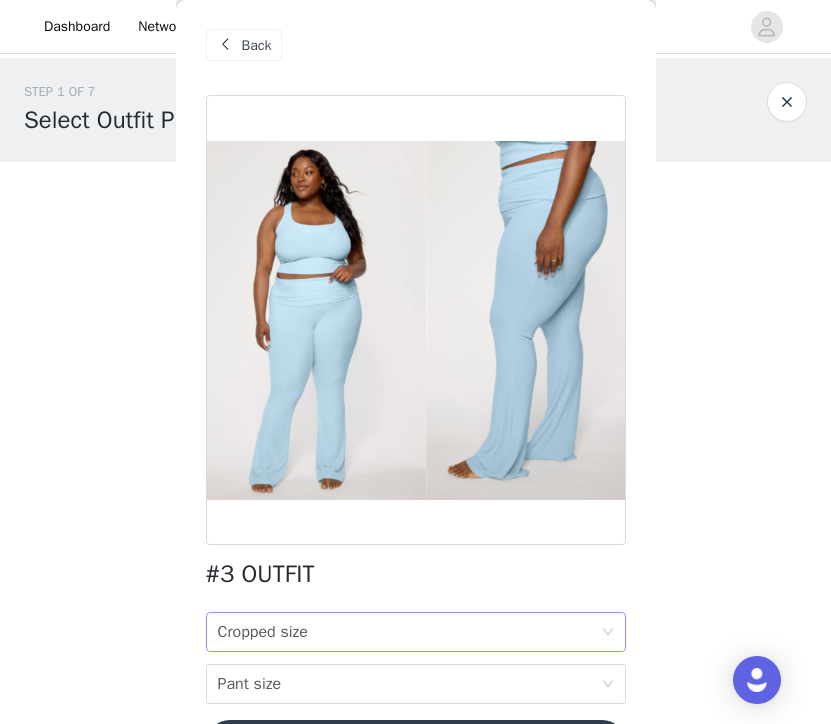 click on "Cropped size Cropped size" at bounding box center (409, 632) 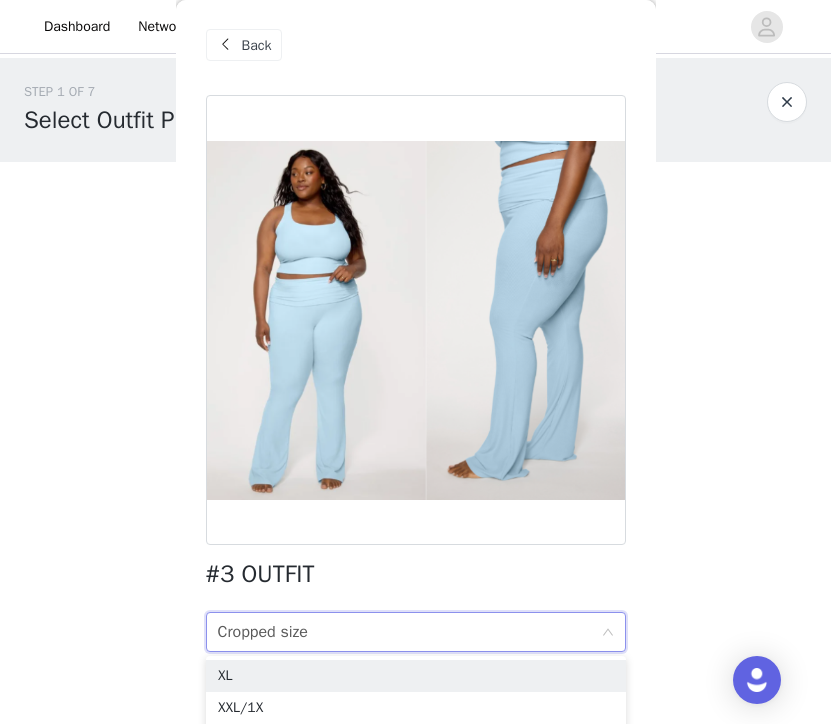 click on "Back" at bounding box center (257, 45) 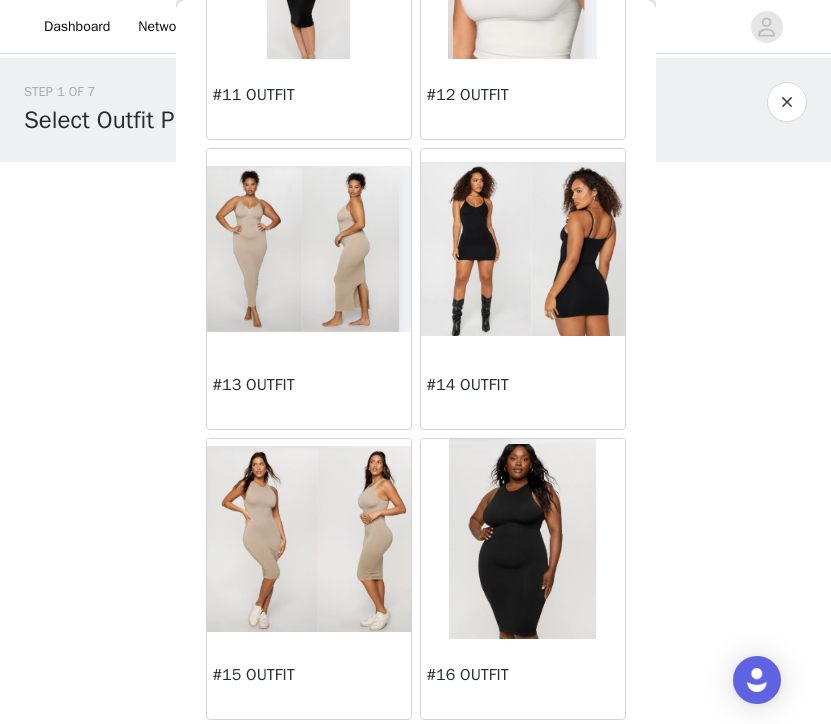 scroll, scrollTop: 1692, scrollLeft: 0, axis: vertical 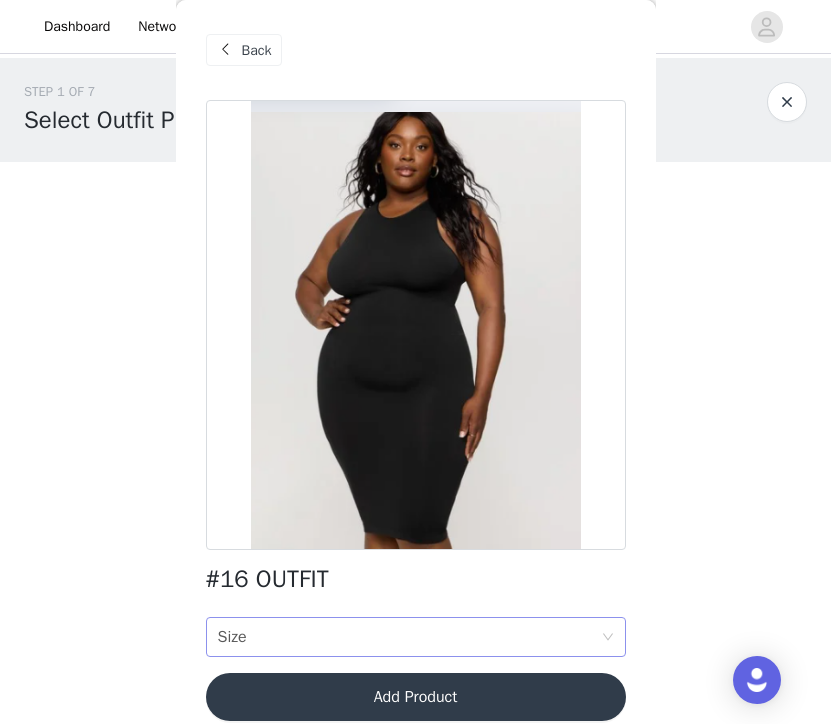 click on "Size Size" at bounding box center (409, 637) 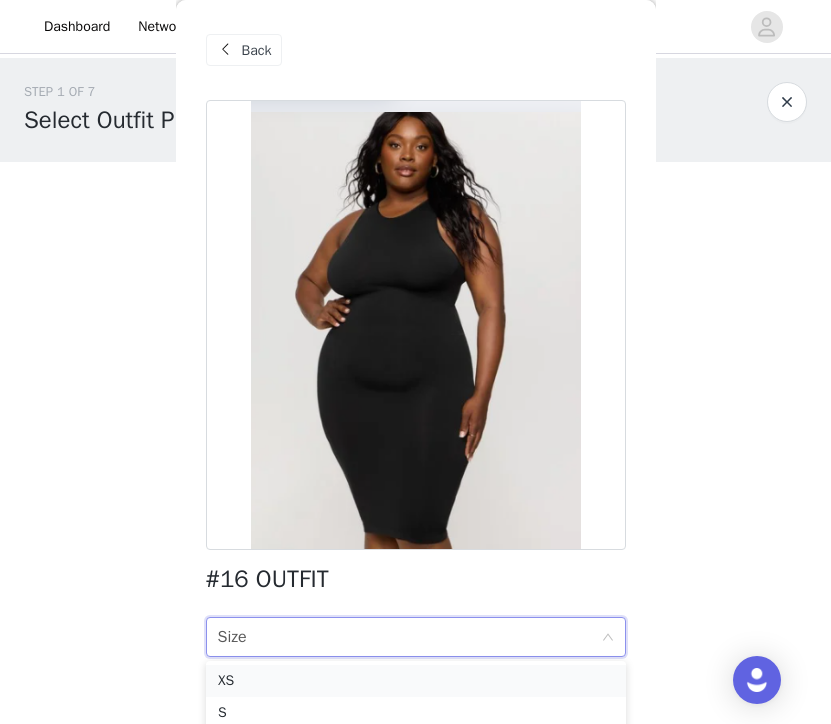 click on "XS" at bounding box center (416, 681) 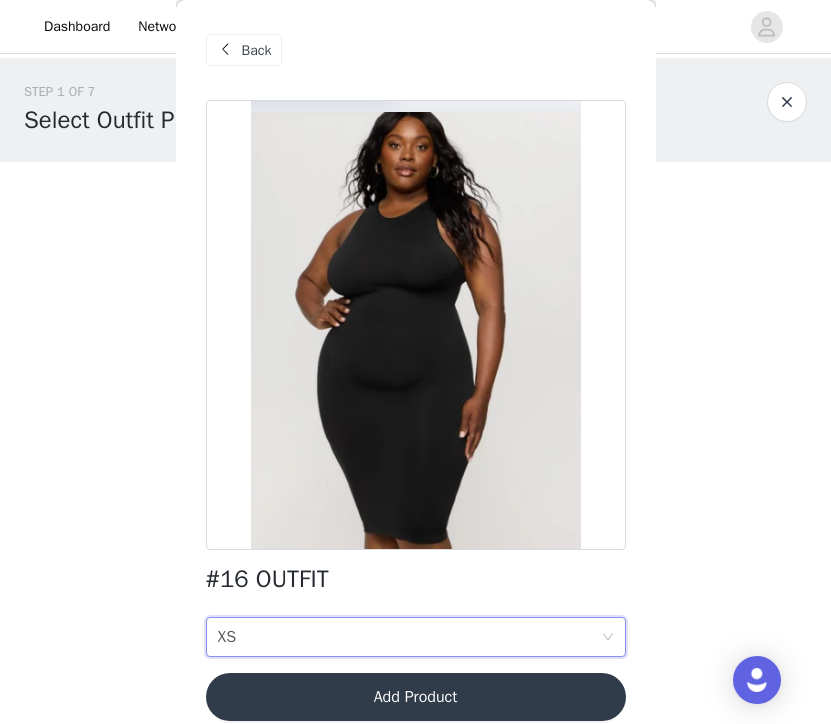 click on "Add Product" at bounding box center [416, 697] 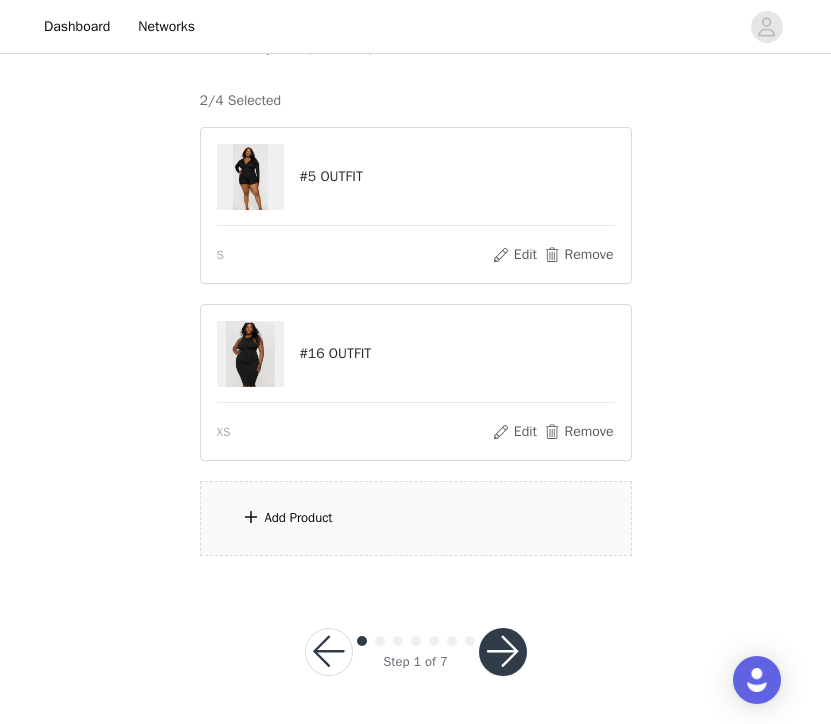 scroll, scrollTop: 148, scrollLeft: 0, axis: vertical 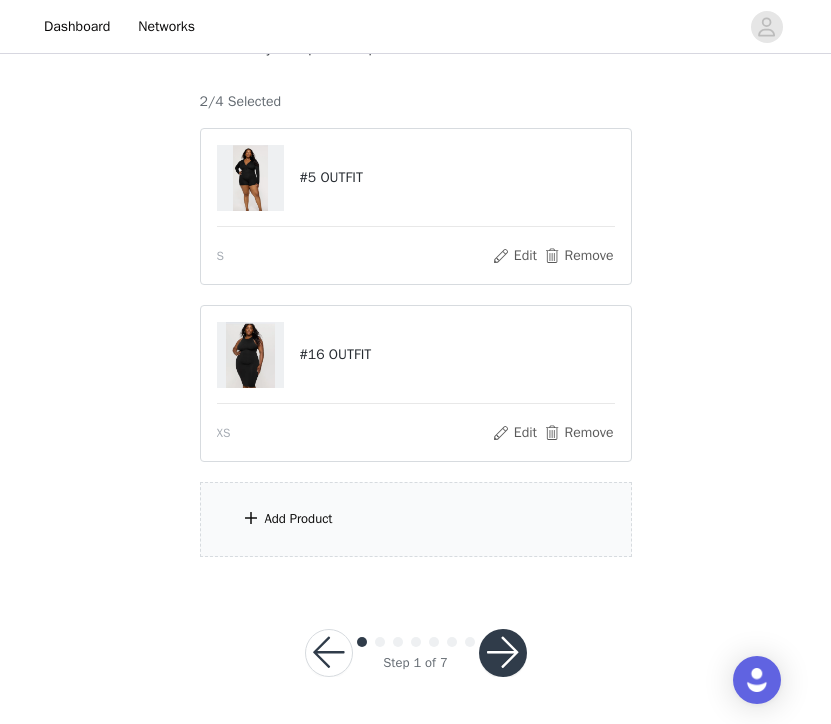 click on "Add Product" at bounding box center (416, 519) 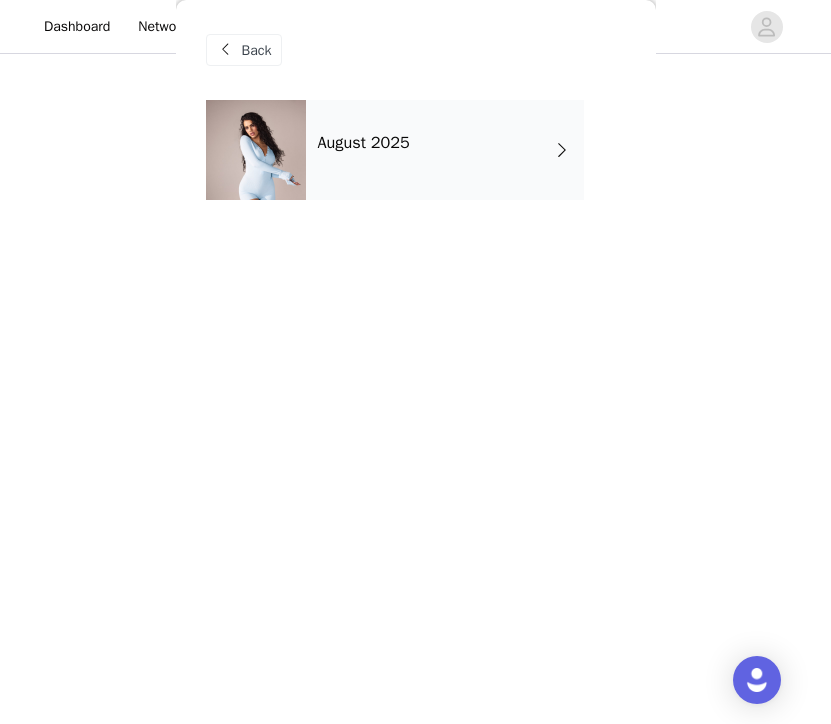 click on "August 2025" at bounding box center (445, 150) 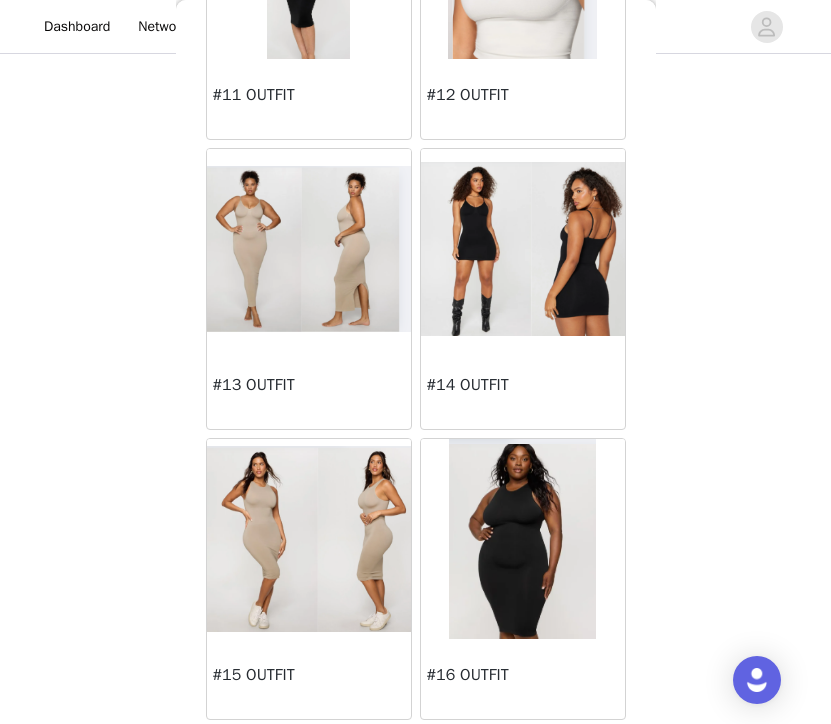 scroll, scrollTop: 1692, scrollLeft: 0, axis: vertical 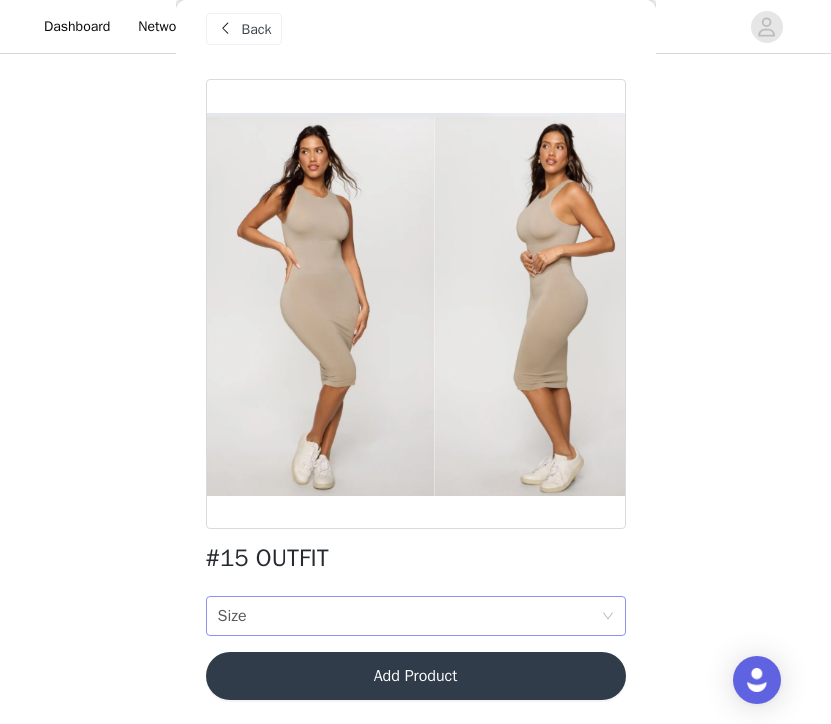 click on "Size Size" at bounding box center [409, 616] 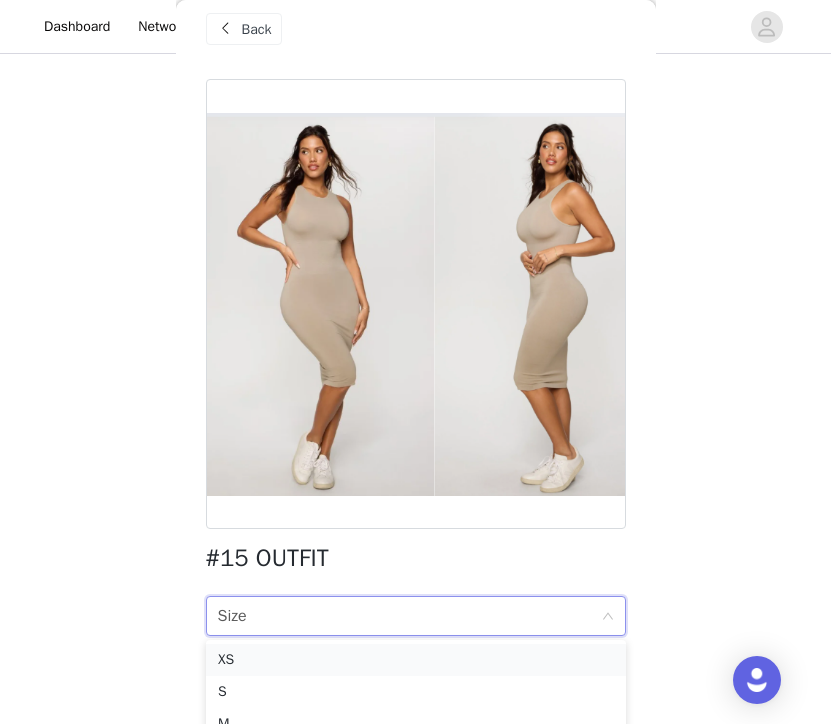 click on "XS" at bounding box center (416, 660) 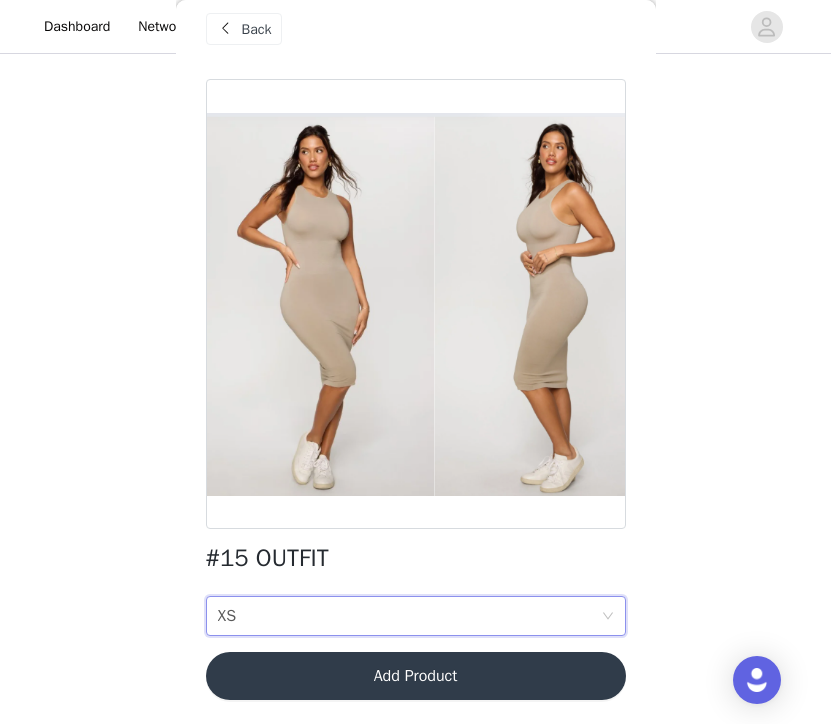 click on "Add Product" at bounding box center (416, 676) 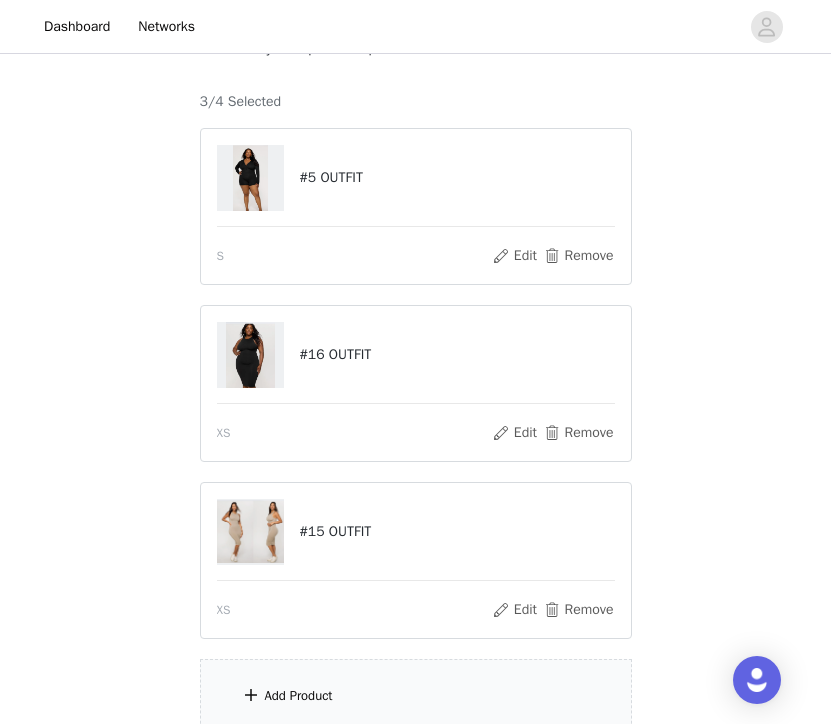 click on "Add Product" at bounding box center (416, 696) 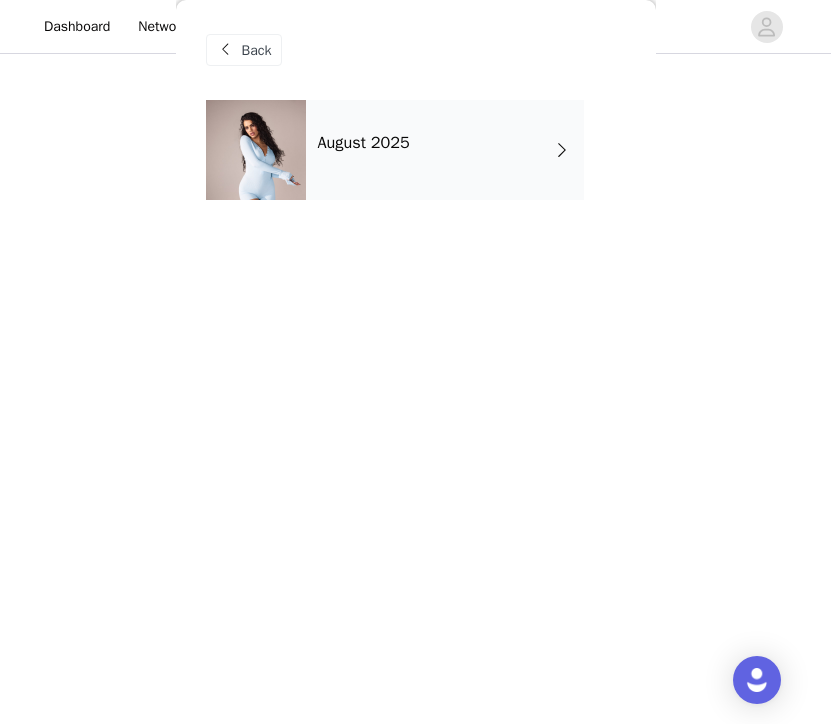 click on "August 2025" at bounding box center (445, 150) 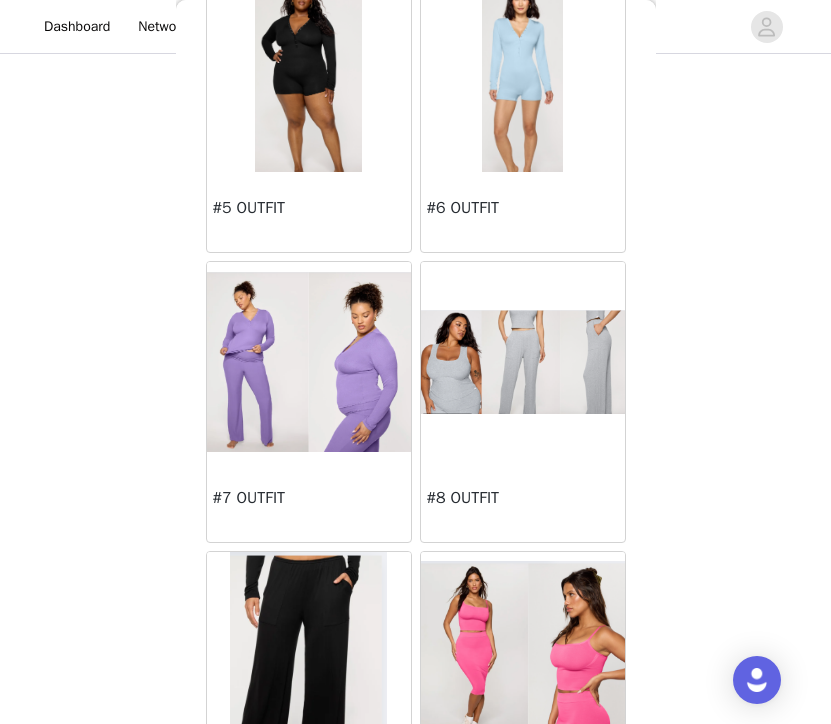 scroll, scrollTop: 705, scrollLeft: 0, axis: vertical 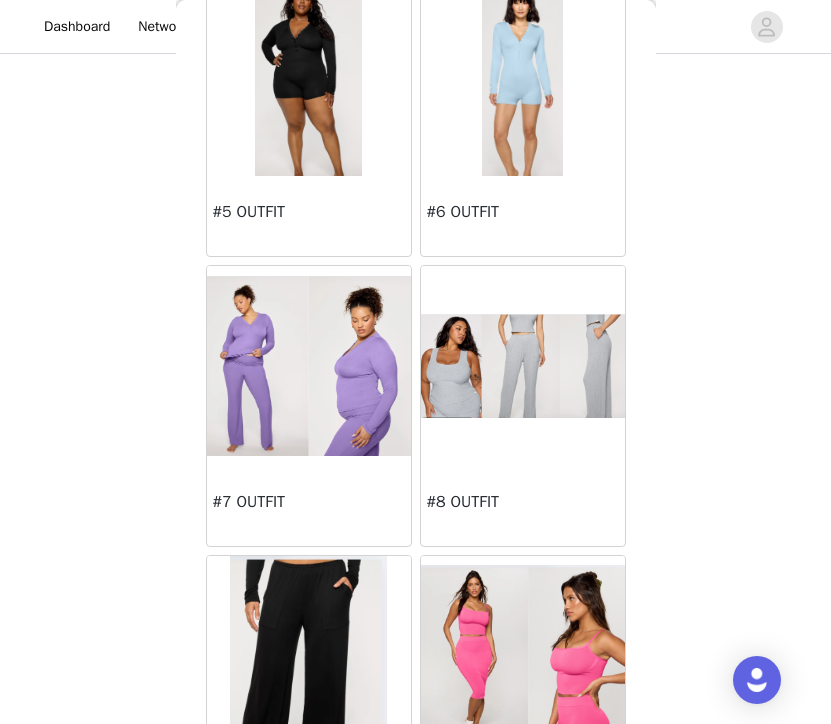 click at bounding box center (309, 366) 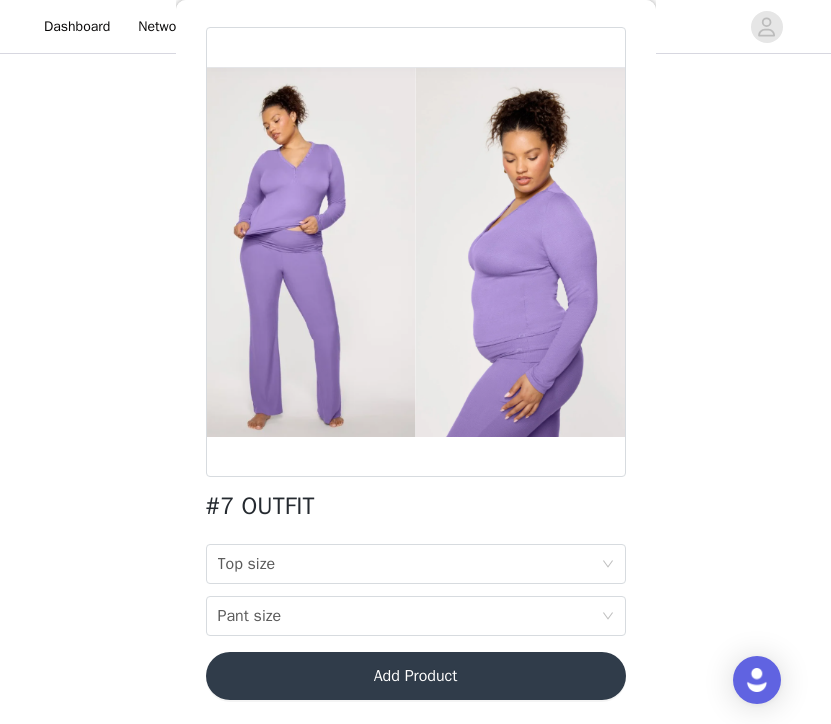 scroll, scrollTop: 73, scrollLeft: 0, axis: vertical 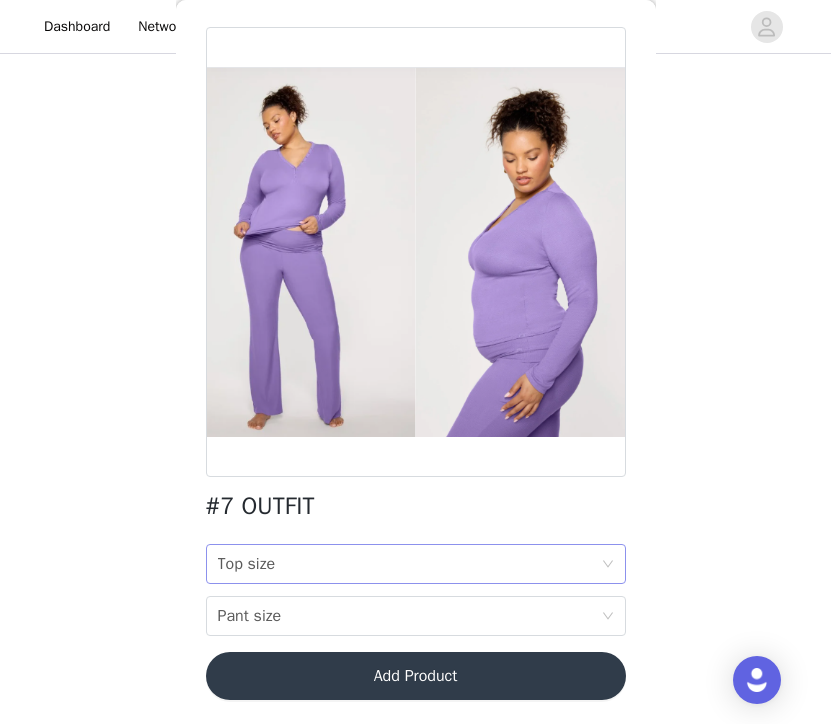 click on "Top size Top size" at bounding box center [409, 564] 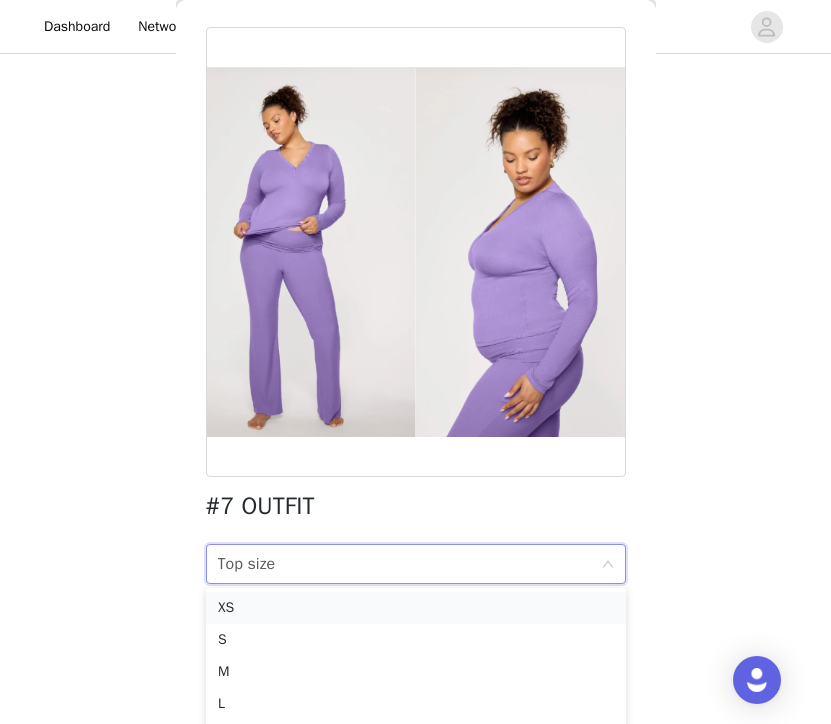 click on "XS" at bounding box center [416, 608] 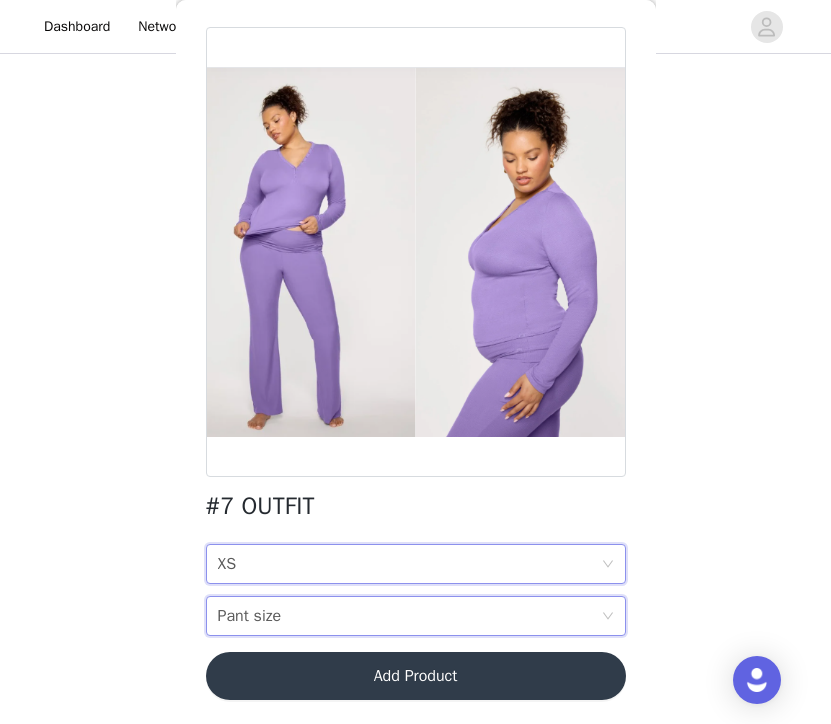 click on "Pant size Pant size" at bounding box center [409, 616] 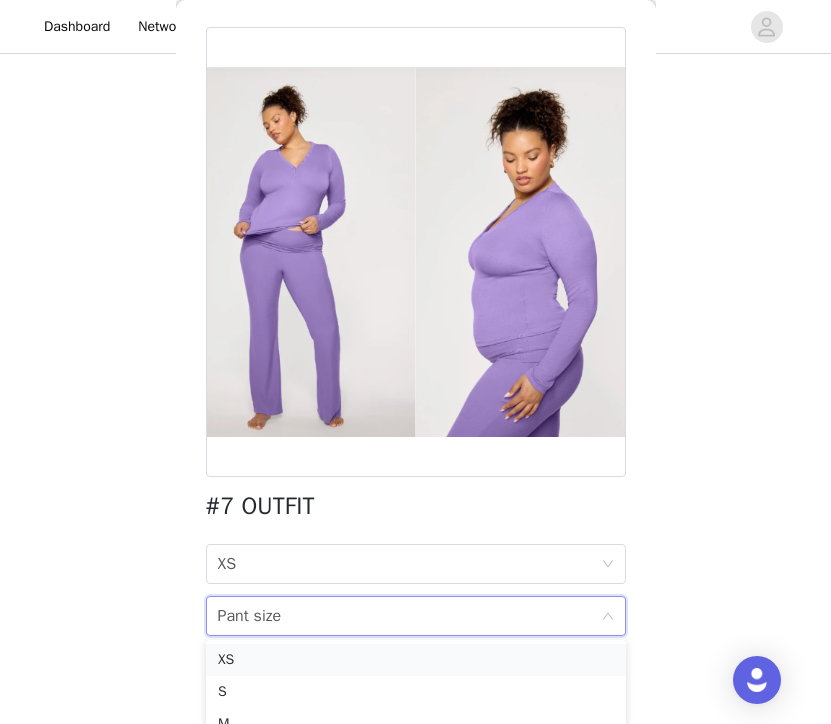 click on "XS" at bounding box center [416, 660] 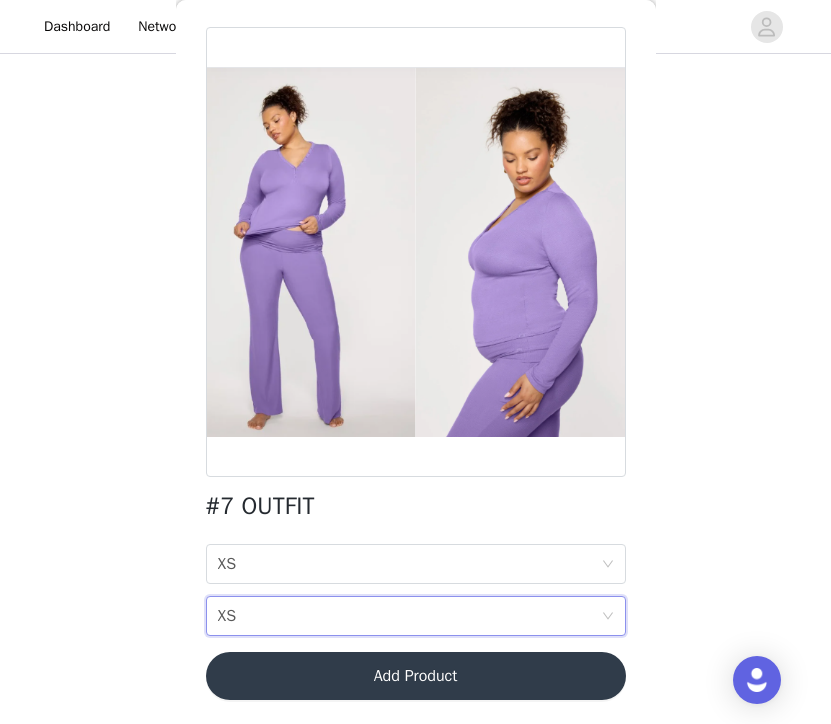 click on "Add Product" at bounding box center [416, 676] 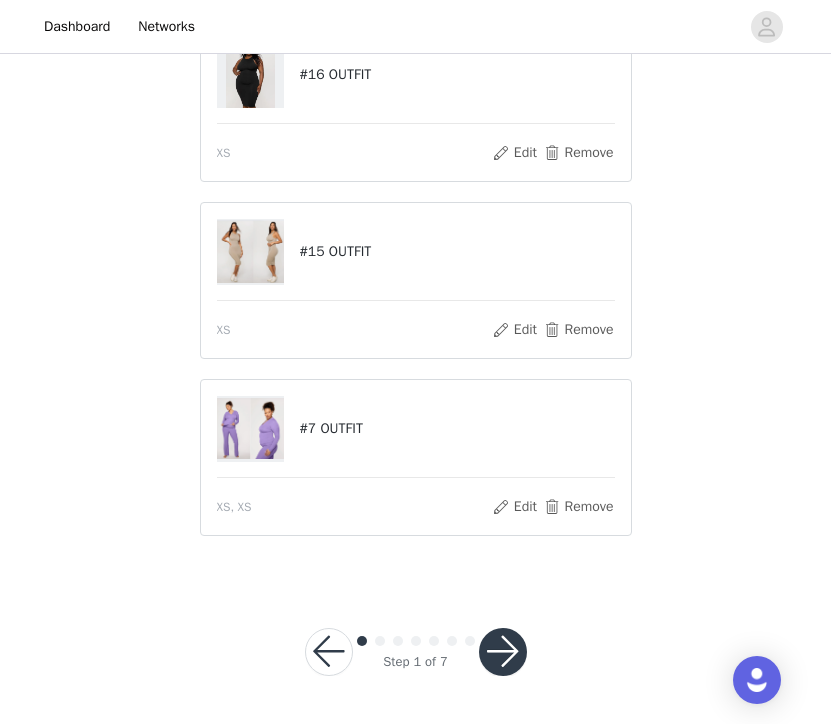 scroll, scrollTop: 523, scrollLeft: 0, axis: vertical 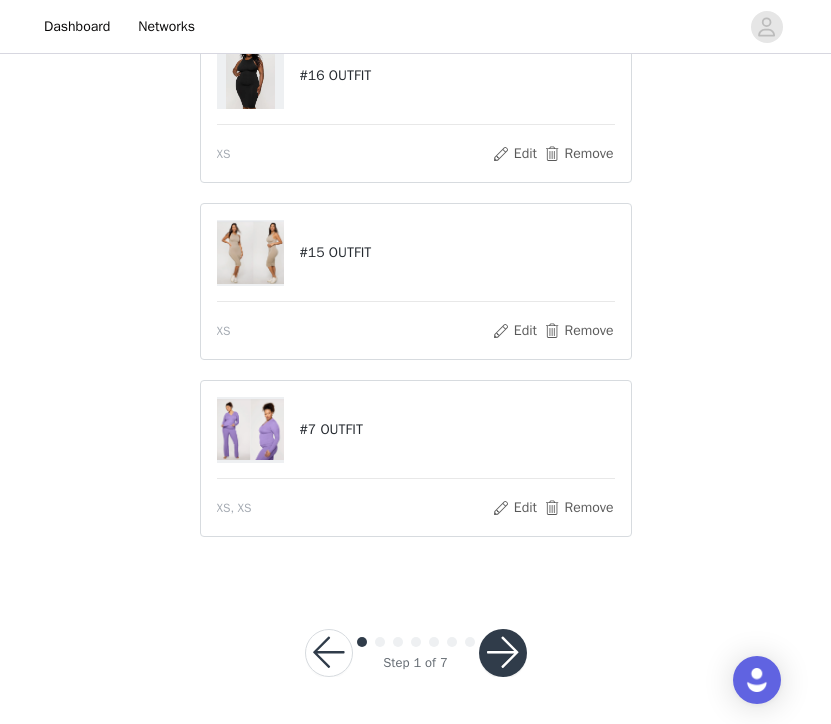 click at bounding box center [503, 653] 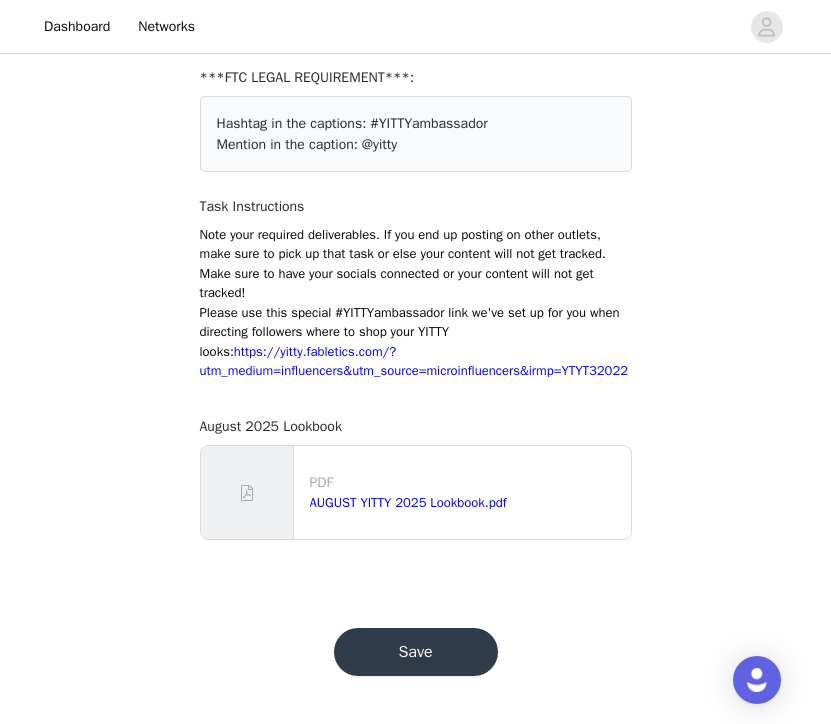 scroll, scrollTop: 133, scrollLeft: 0, axis: vertical 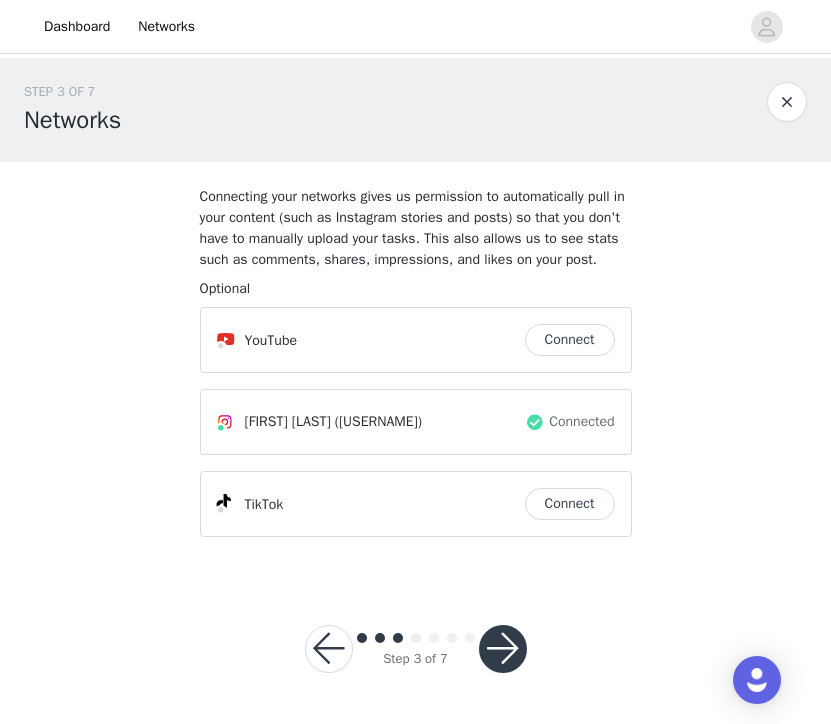 click at bounding box center (503, 649) 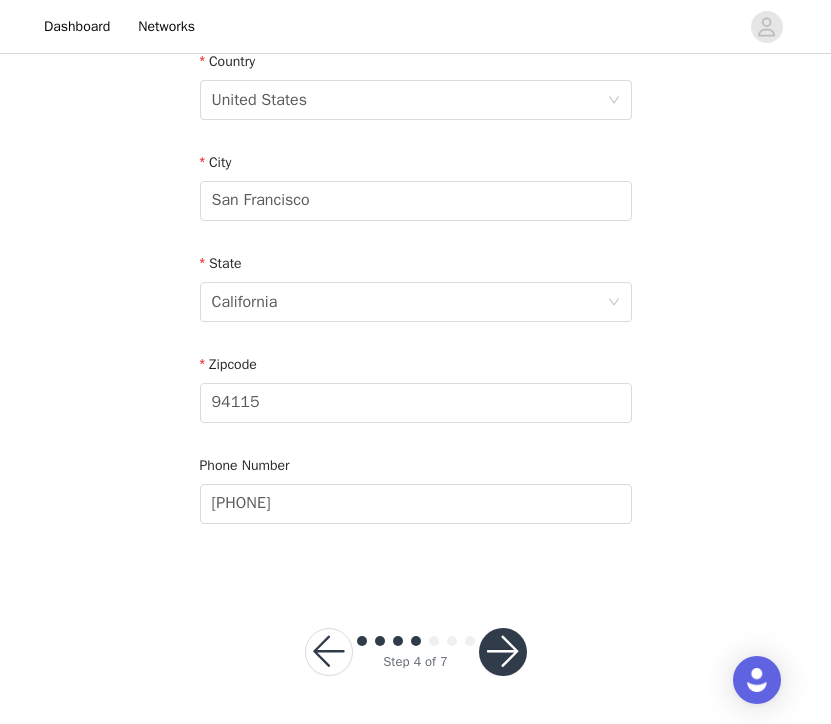 scroll, scrollTop: 660, scrollLeft: 0, axis: vertical 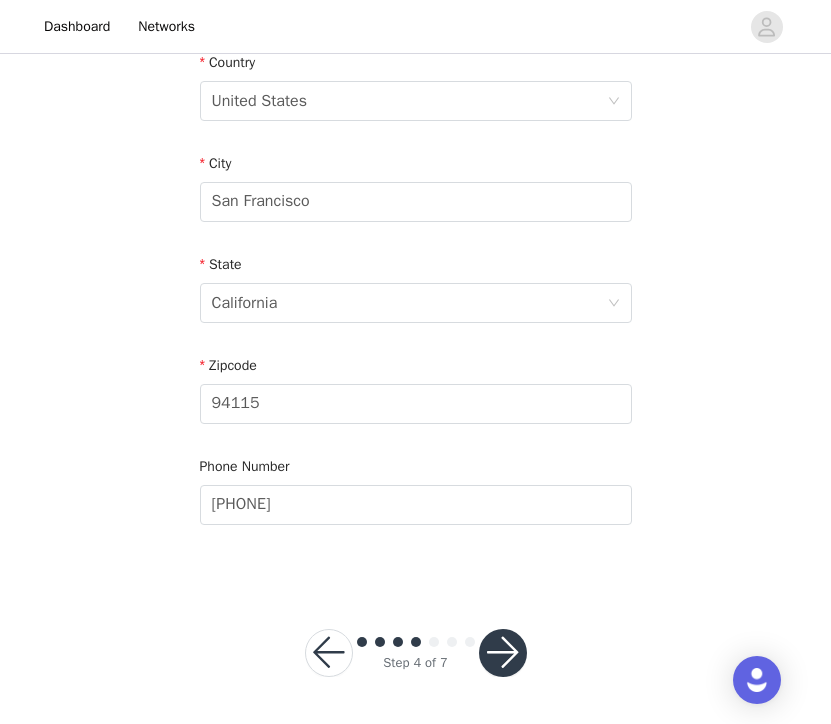 click at bounding box center (329, 653) 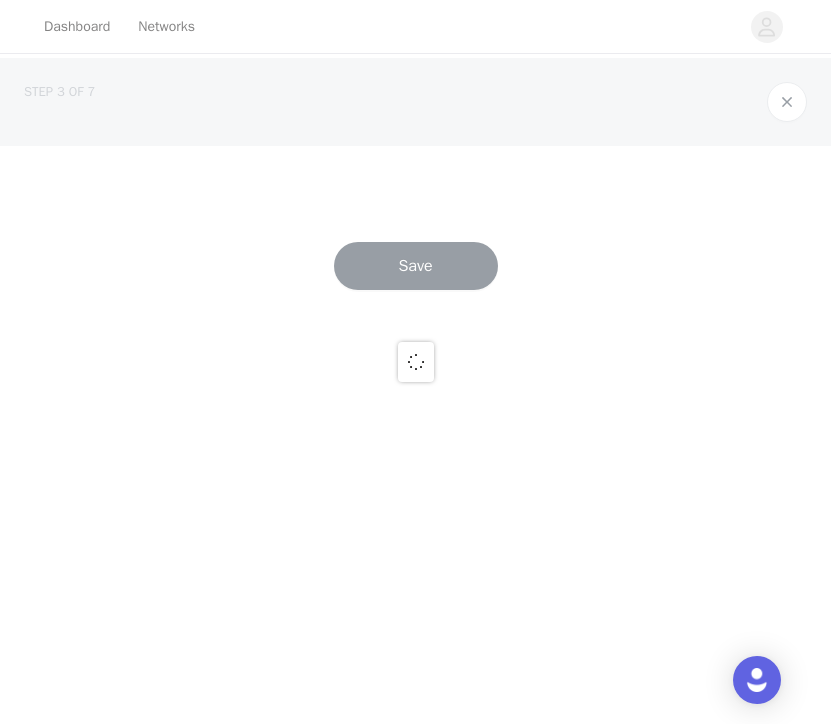 scroll, scrollTop: 0, scrollLeft: 0, axis: both 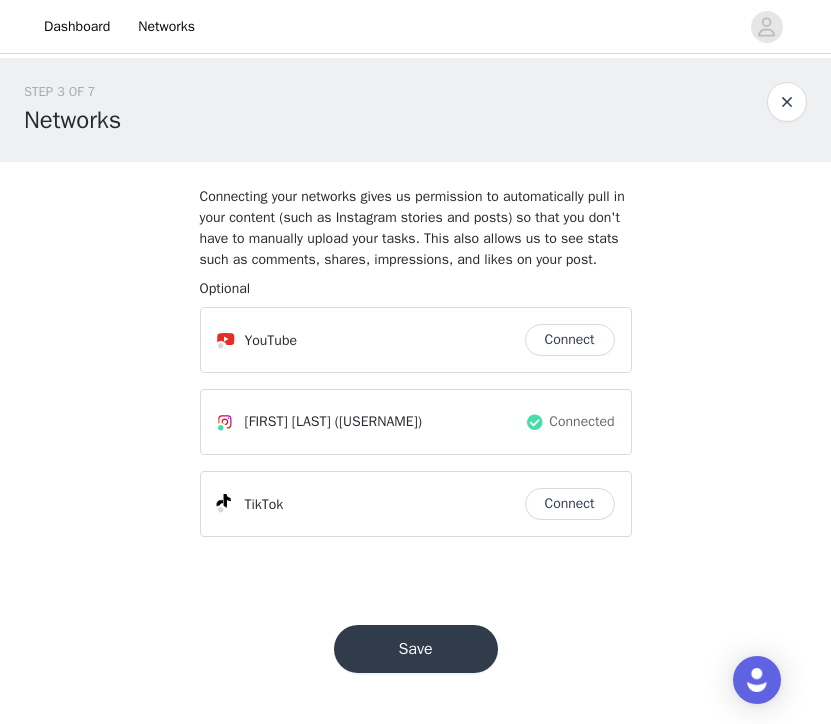 click on "Connect" at bounding box center [570, 504] 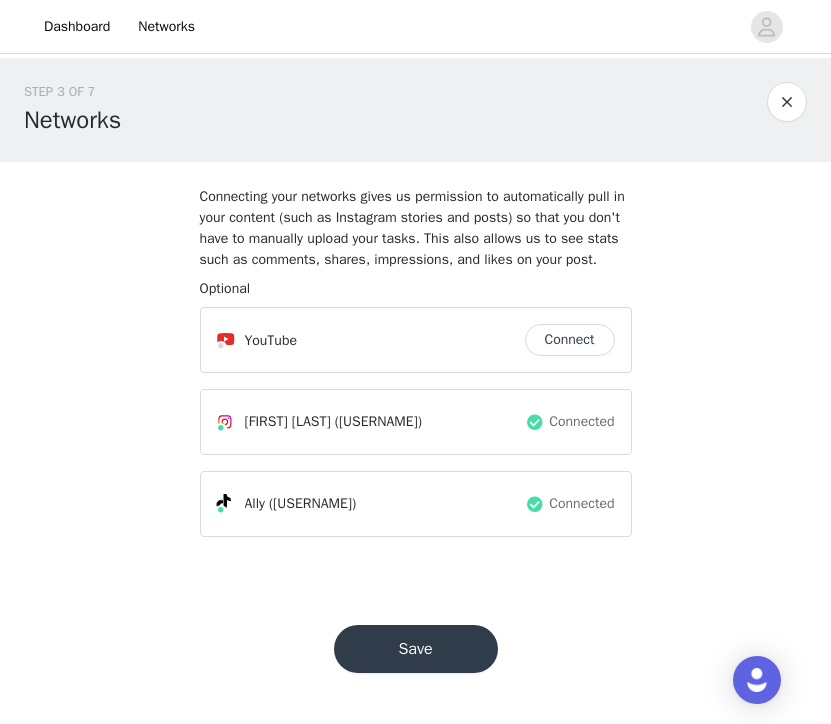 click on "Save" at bounding box center [416, 649] 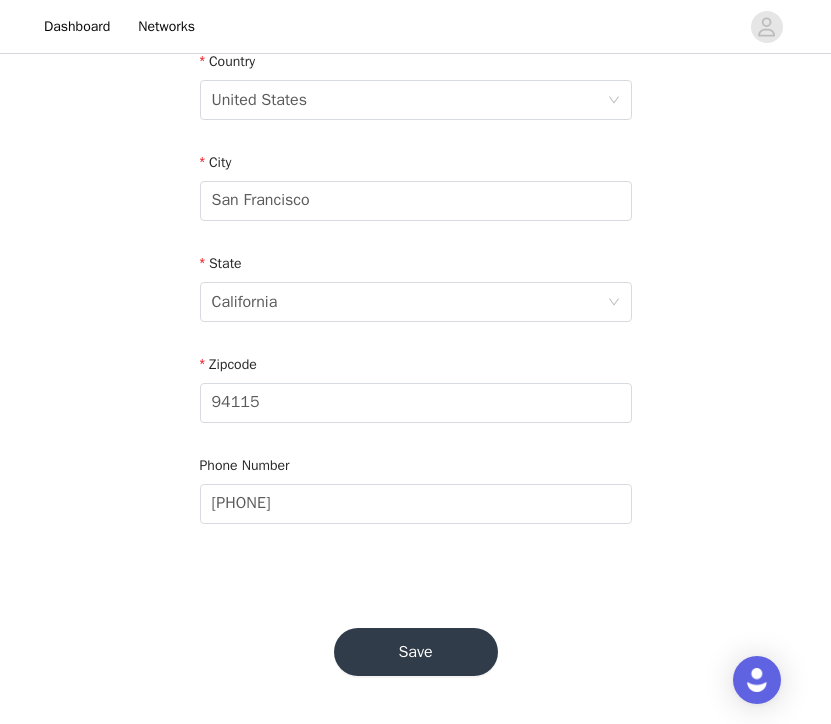 scroll, scrollTop: 660, scrollLeft: 0, axis: vertical 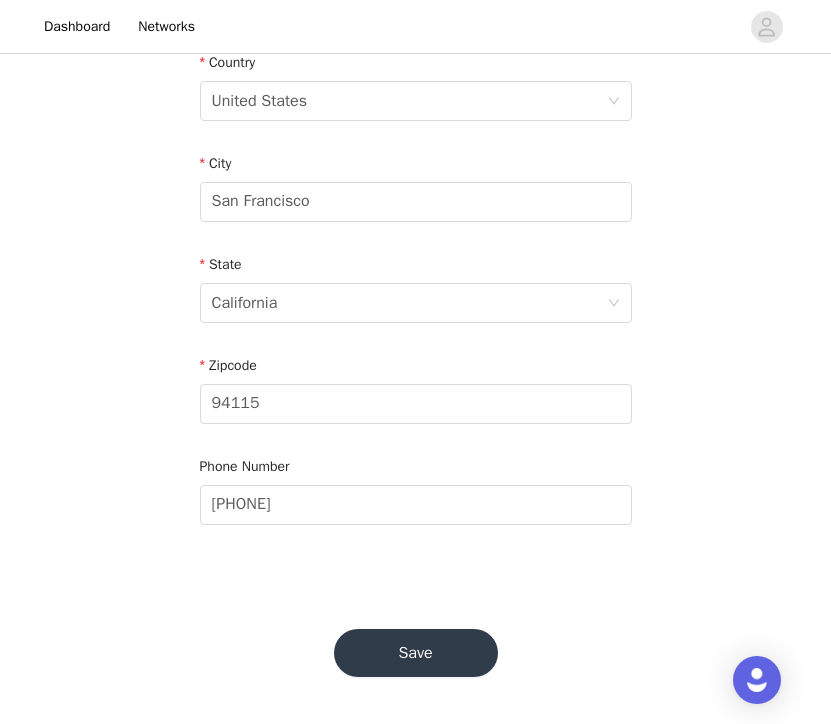 click on "Save" at bounding box center (416, 653) 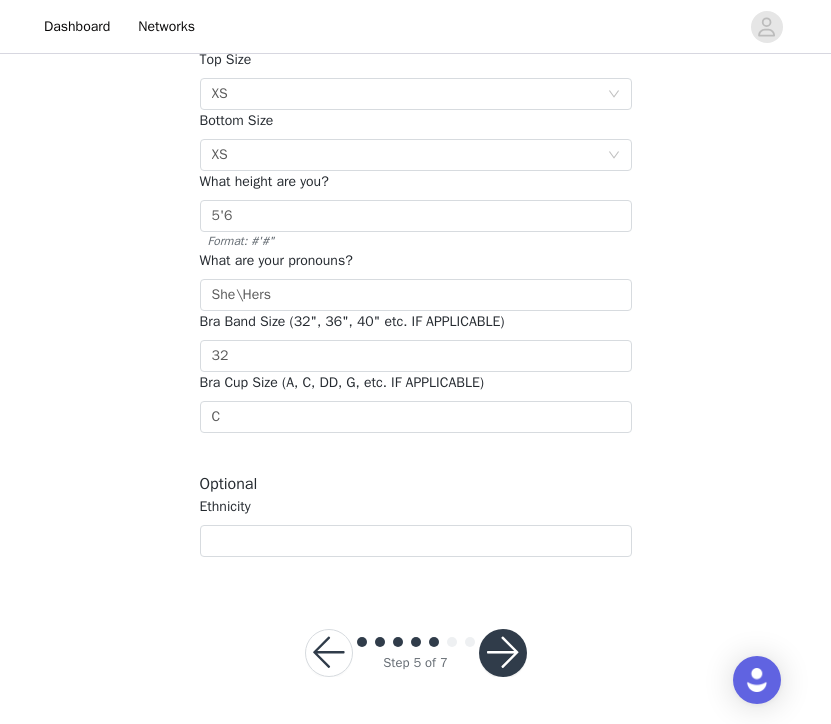 scroll, scrollTop: 470, scrollLeft: 0, axis: vertical 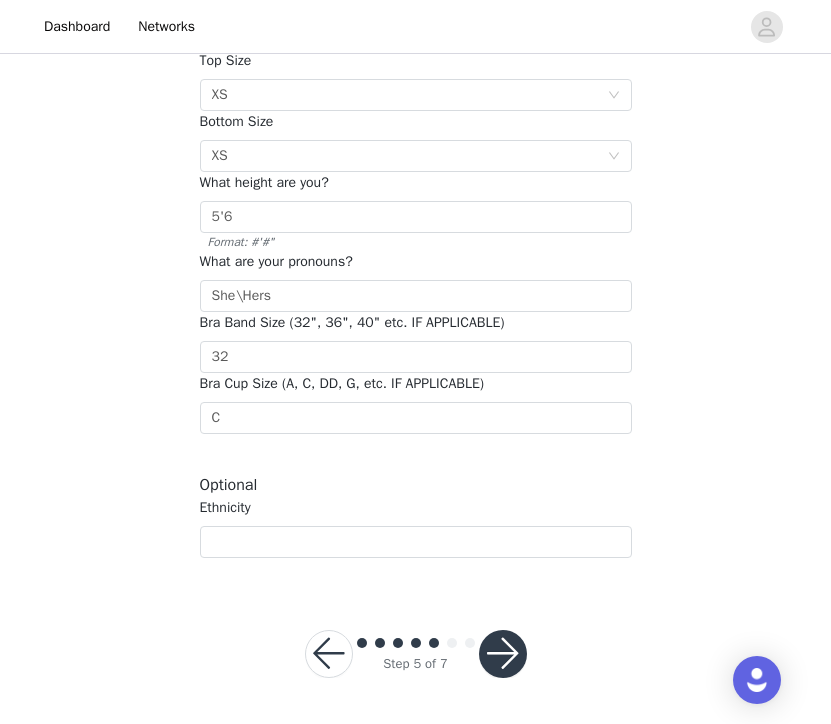 click at bounding box center (503, 654) 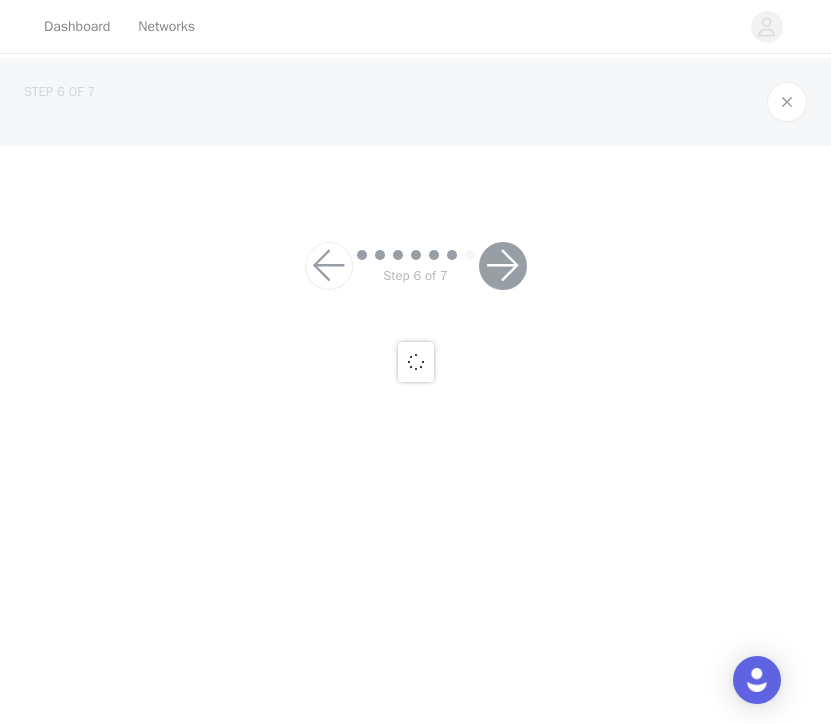 scroll, scrollTop: 0, scrollLeft: 0, axis: both 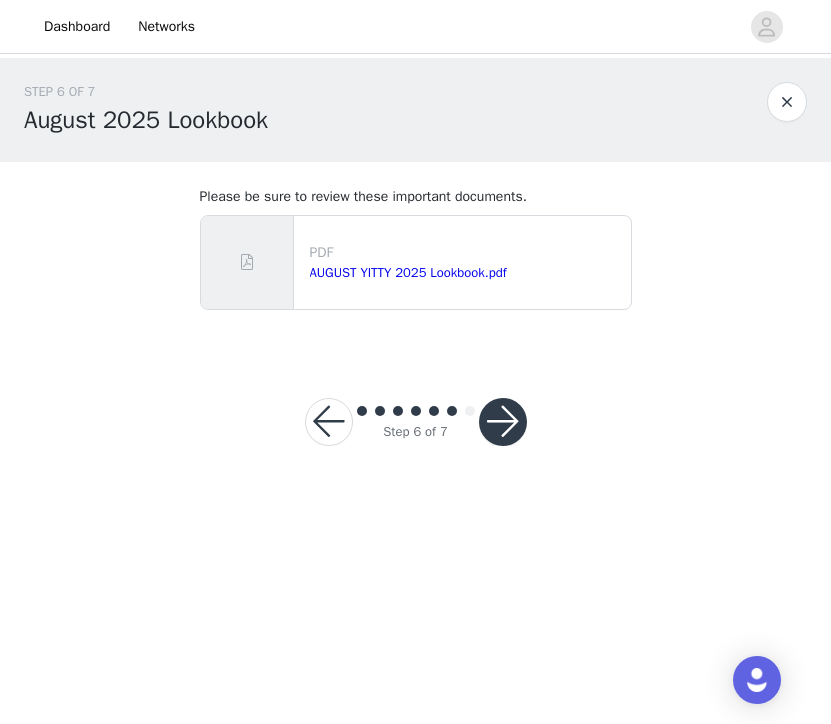 click at bounding box center (503, 422) 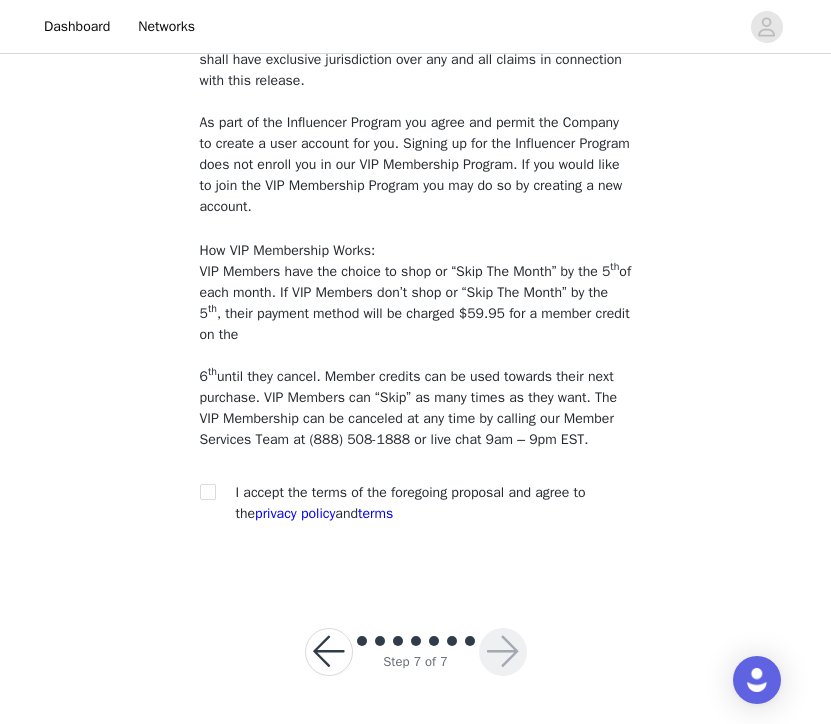 scroll, scrollTop: 1776, scrollLeft: 0, axis: vertical 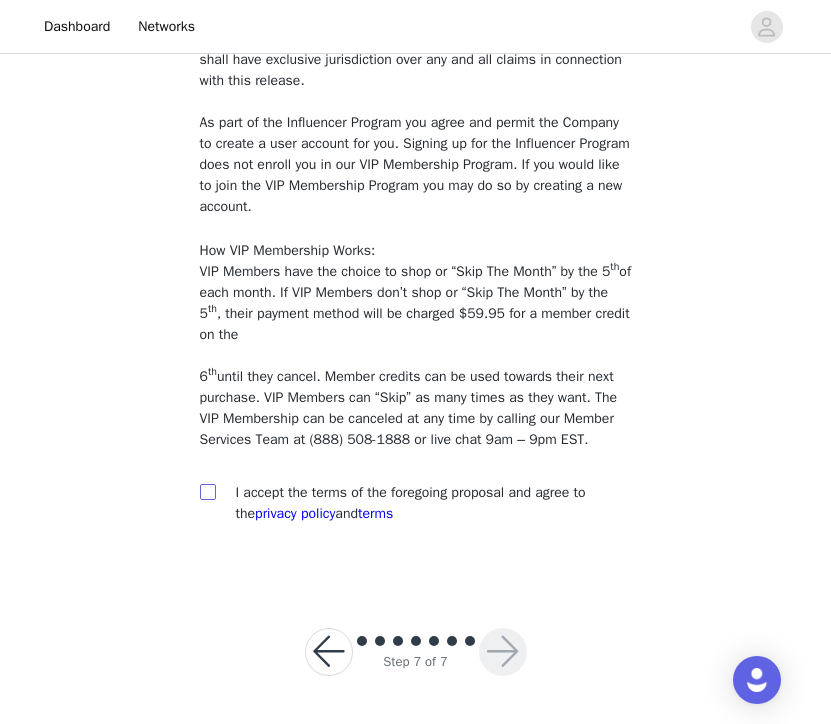 click at bounding box center (207, 491) 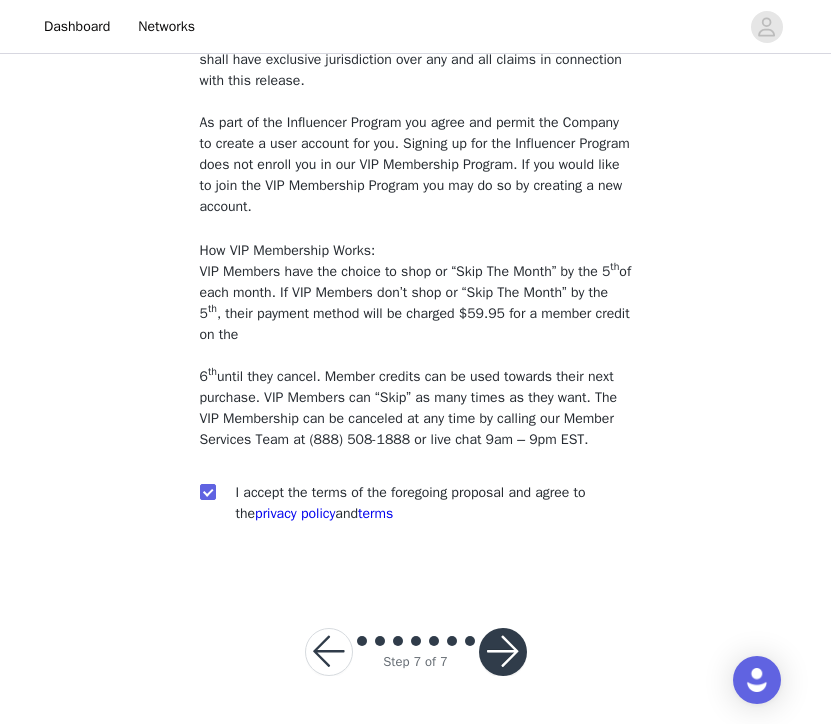 click at bounding box center (503, 652) 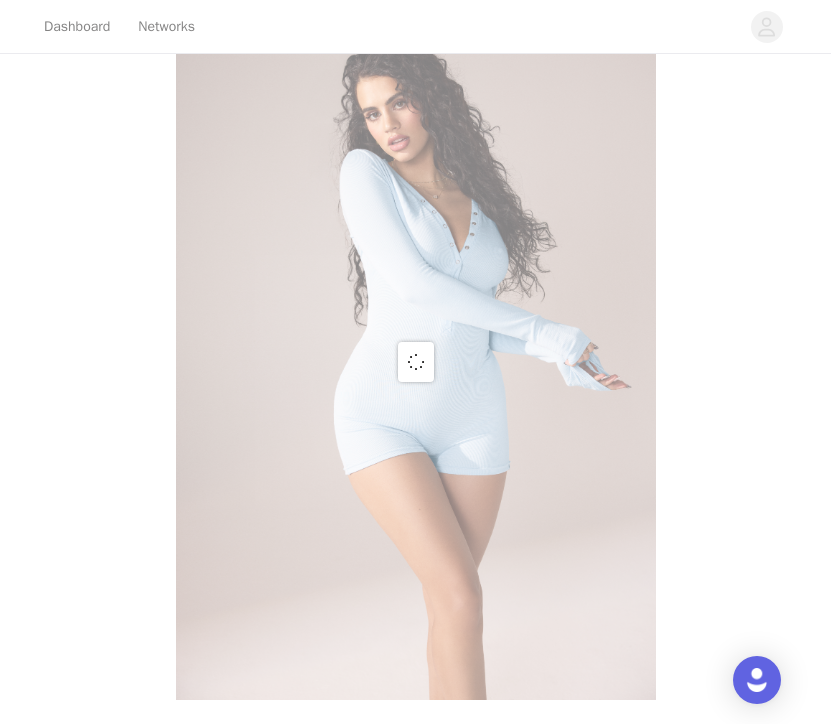 scroll, scrollTop: 78, scrollLeft: 0, axis: vertical 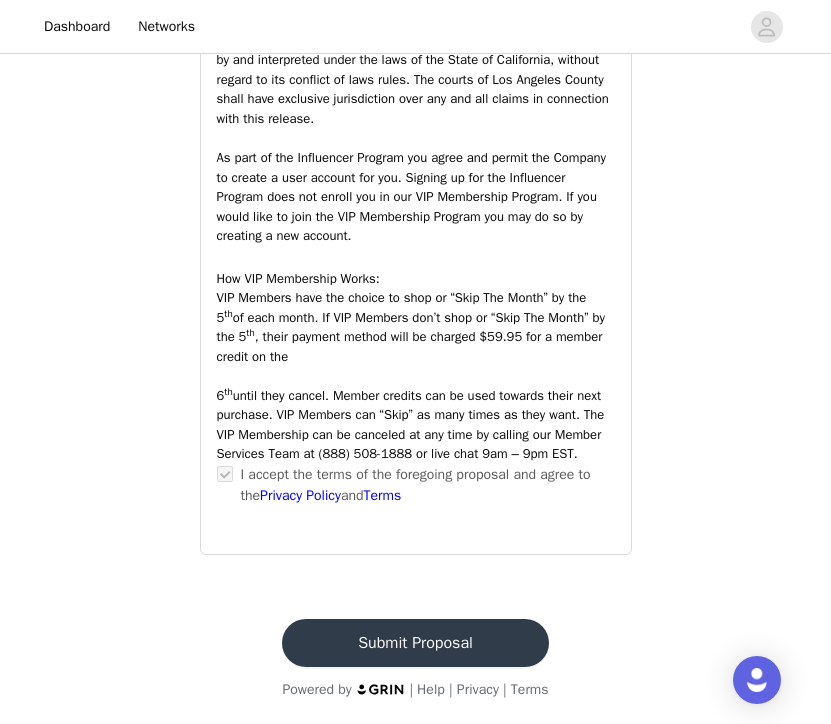 click on "Submit Proposal" at bounding box center (415, 643) 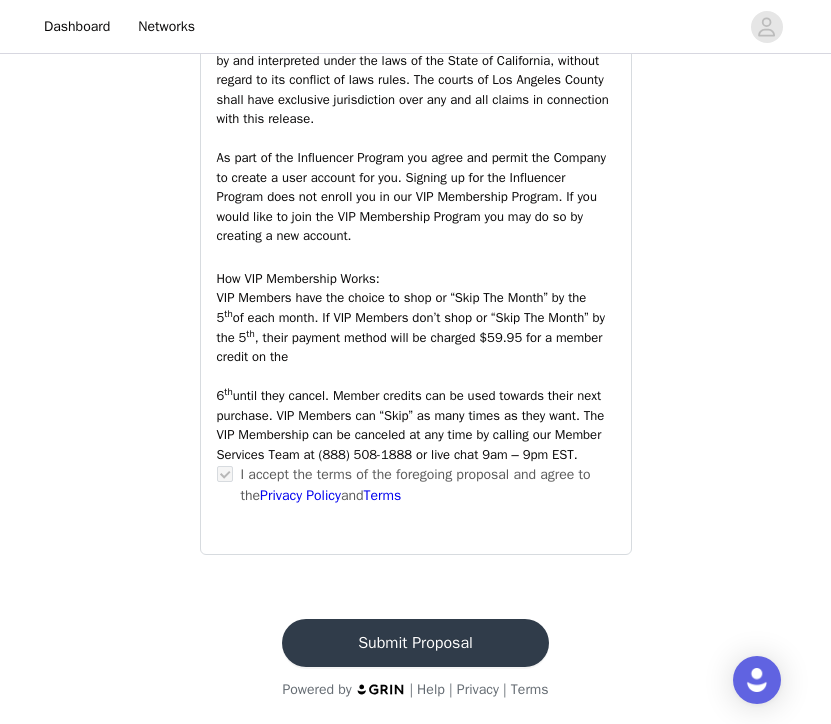 scroll, scrollTop: 0, scrollLeft: 0, axis: both 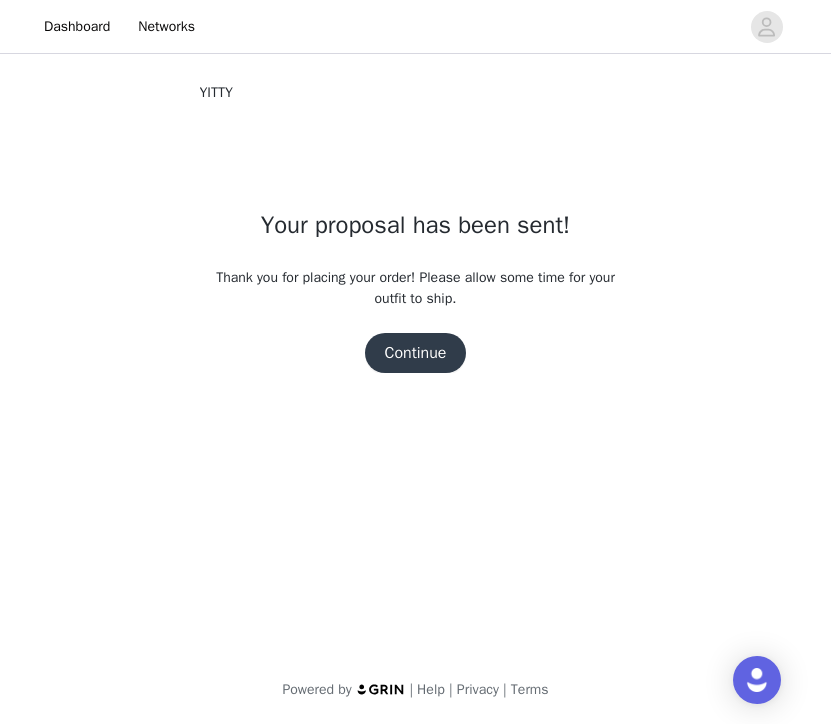 click on "Continue" at bounding box center [416, 353] 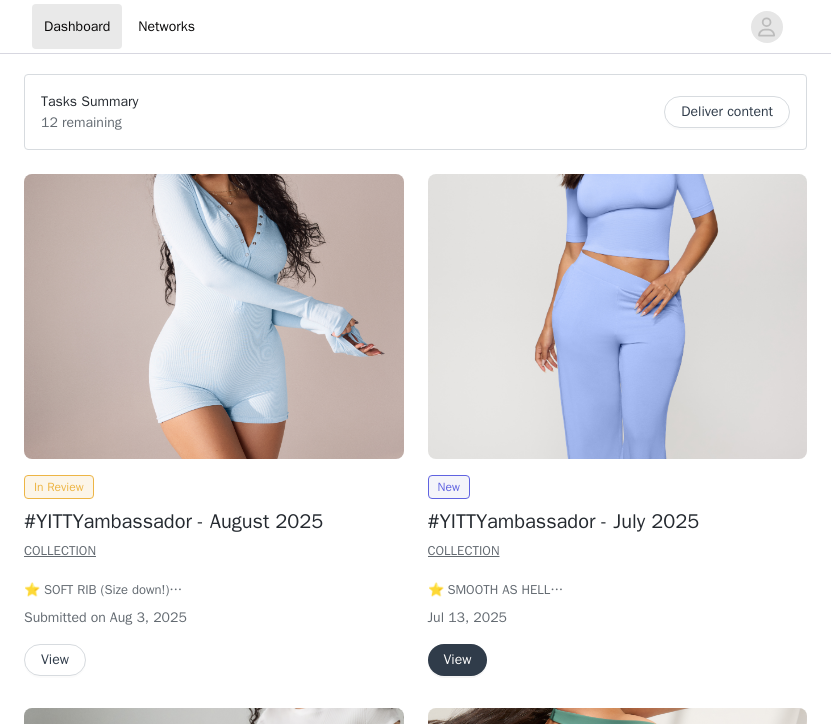 scroll, scrollTop: 0, scrollLeft: 0, axis: both 